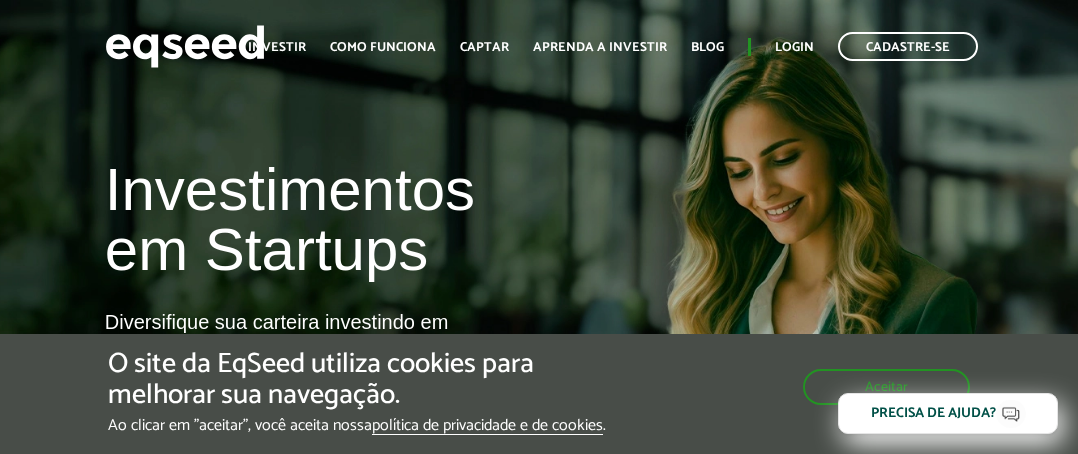 scroll, scrollTop: 0, scrollLeft: 0, axis: both 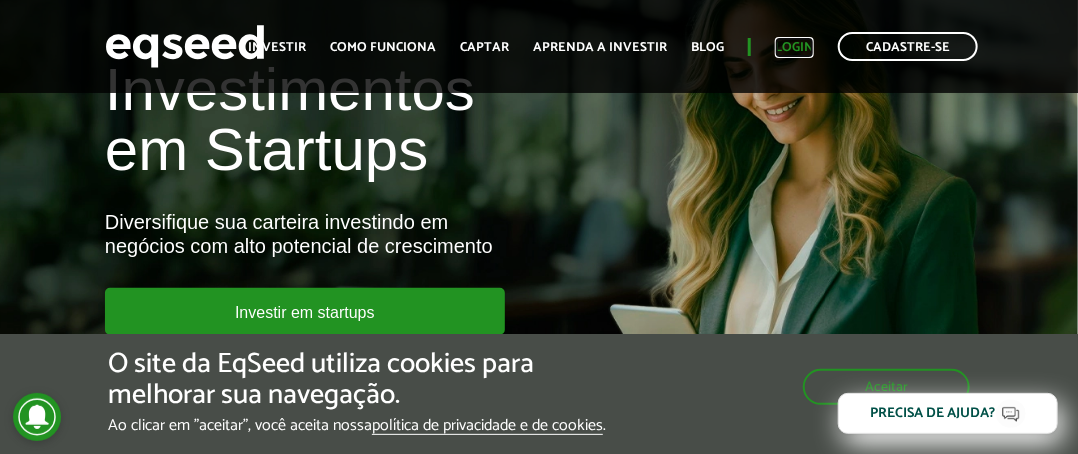 click on "Login" at bounding box center (794, 47) 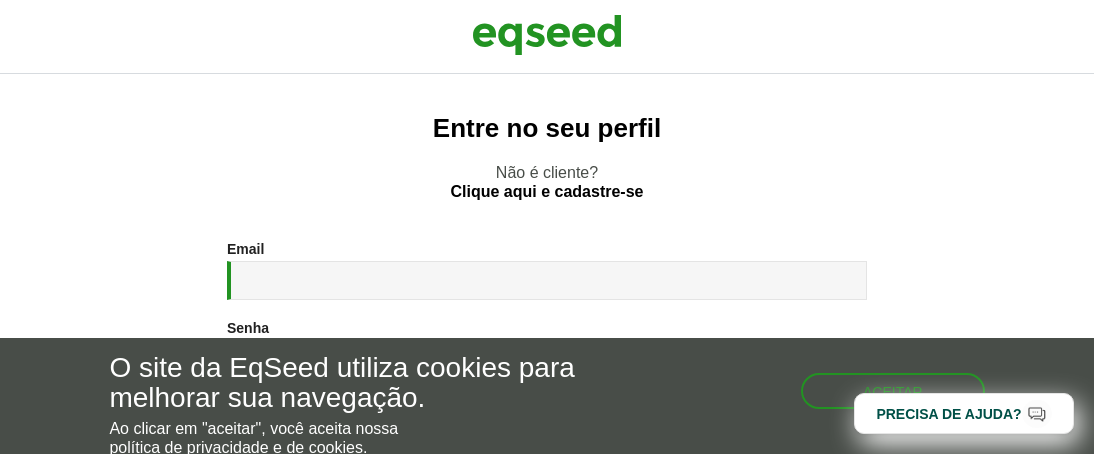scroll, scrollTop: 0, scrollLeft: 0, axis: both 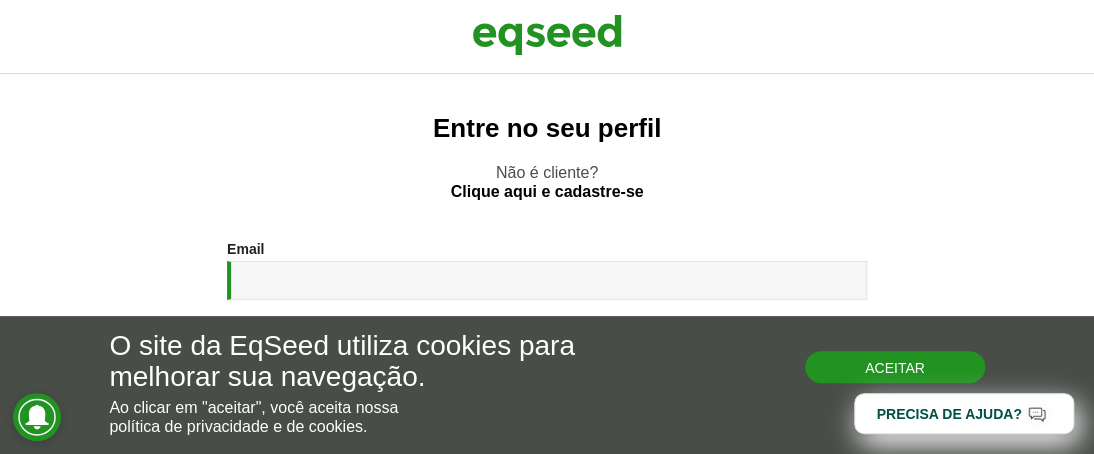 click on "Aceitar" at bounding box center (895, 367) 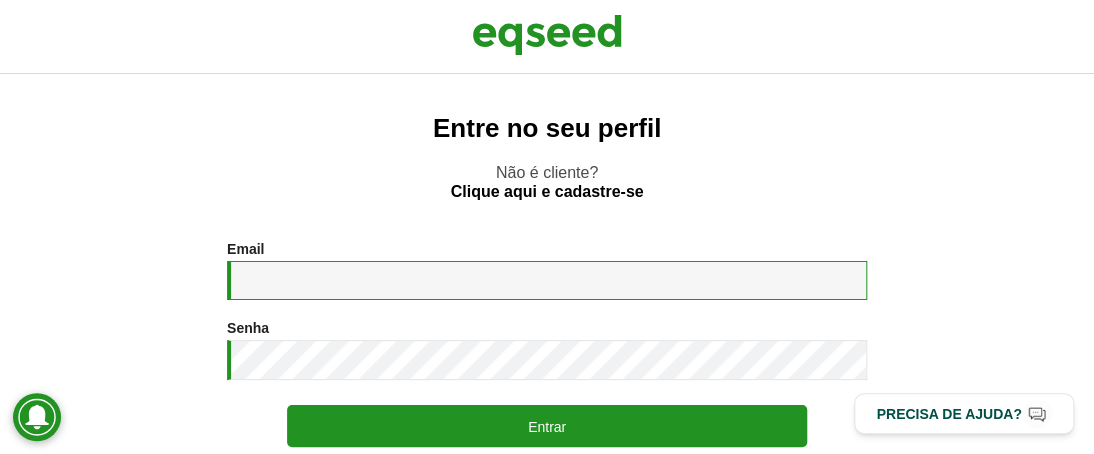 click on "Email  *" at bounding box center (547, 280) 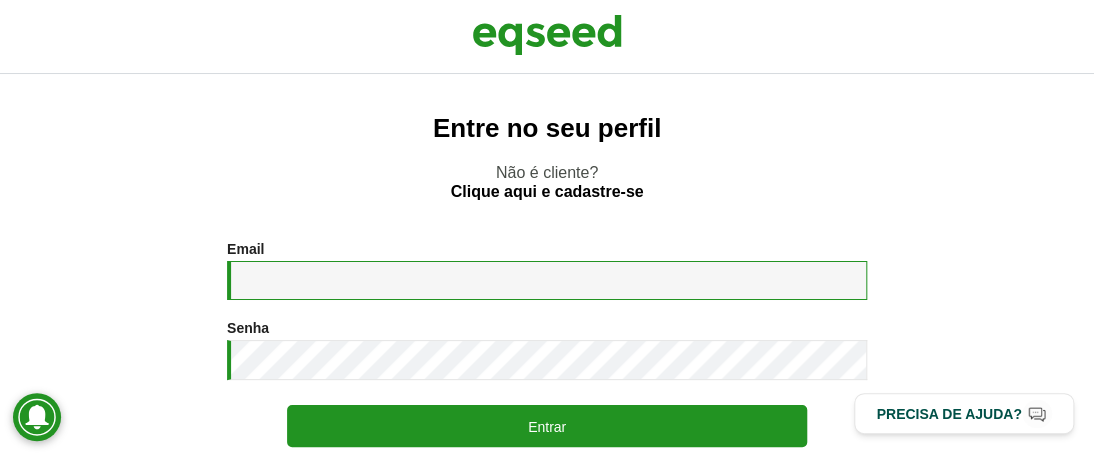 type on "**********" 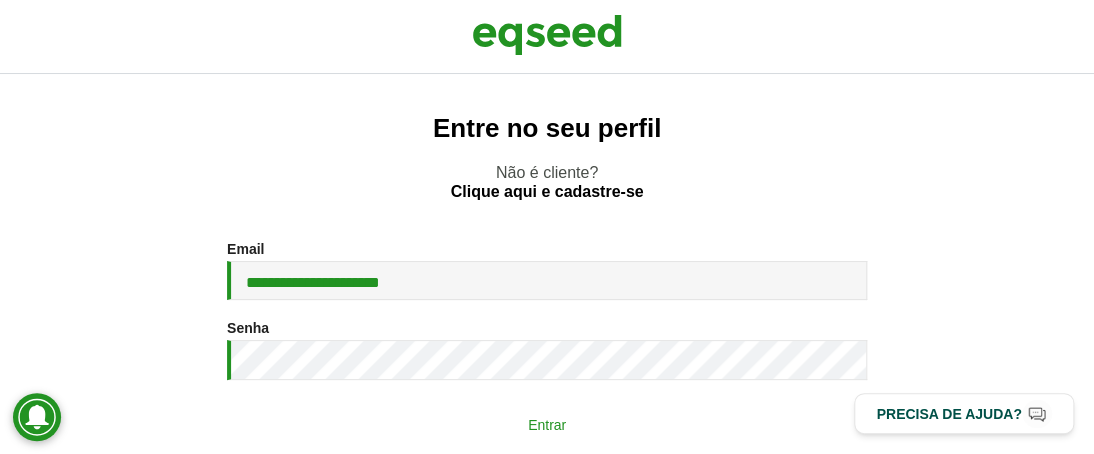 click on "Entrar" at bounding box center (547, 424) 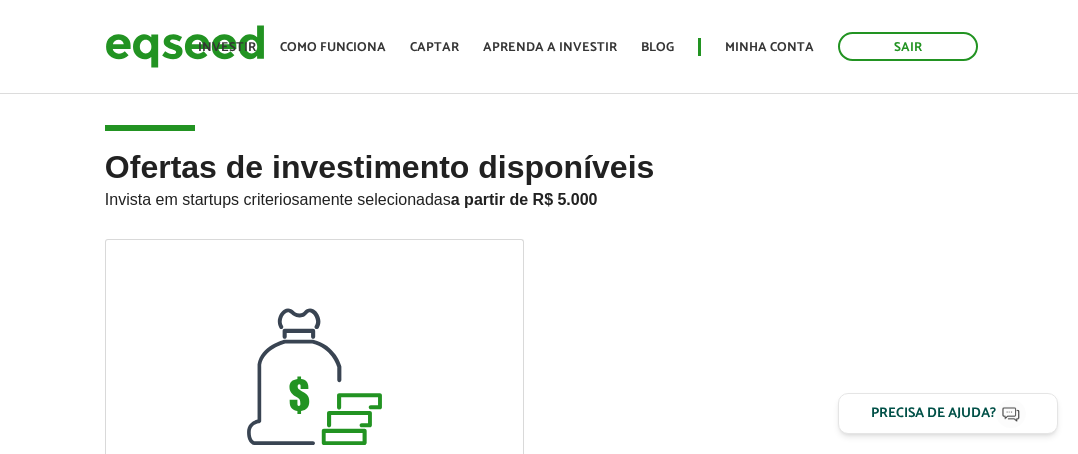 scroll, scrollTop: 0, scrollLeft: 0, axis: both 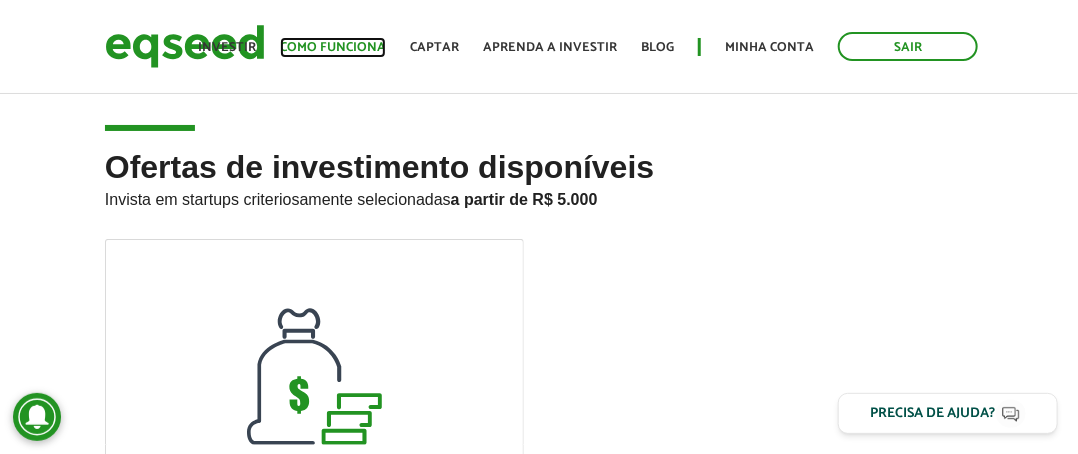 click on "Como funciona" at bounding box center (333, 47) 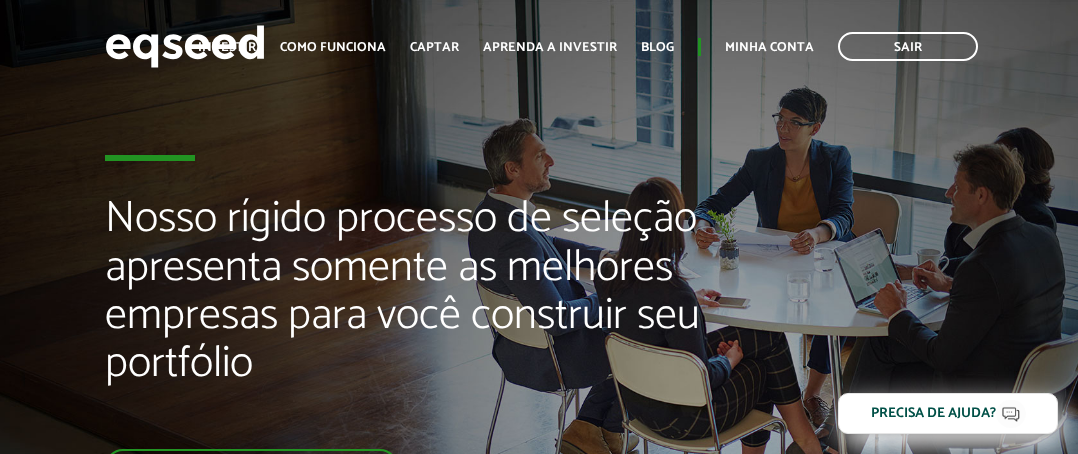 scroll, scrollTop: 0, scrollLeft: 0, axis: both 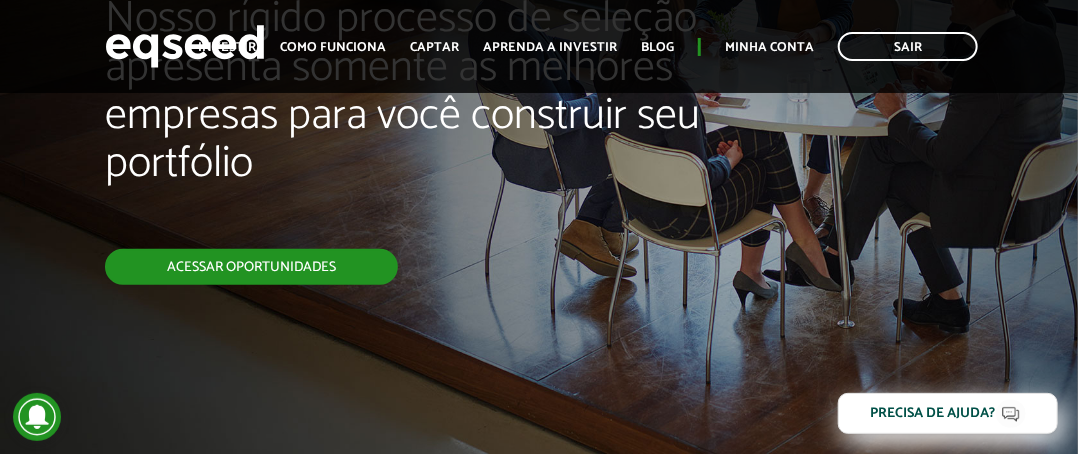 click on "Acessar oportunidades" at bounding box center [251, 267] 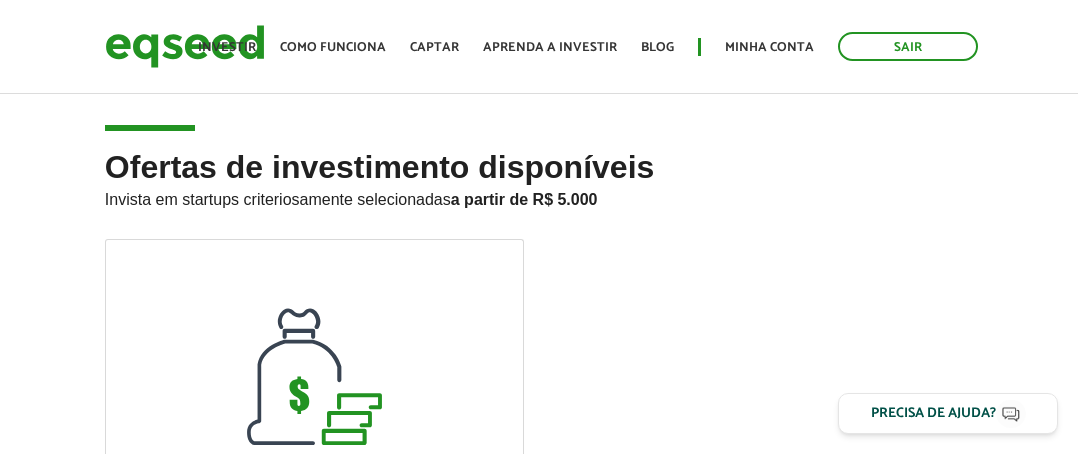 scroll, scrollTop: 0, scrollLeft: 0, axis: both 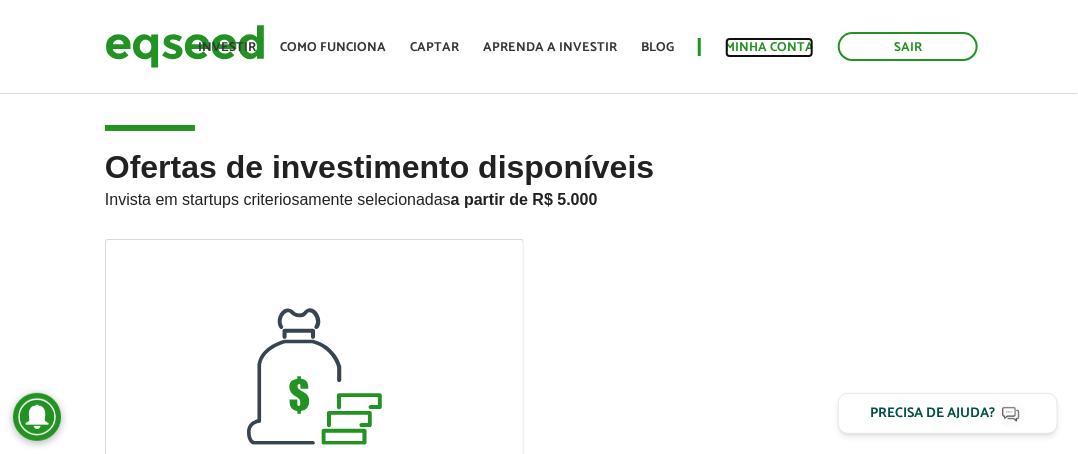 click on "Minha conta" at bounding box center (769, 47) 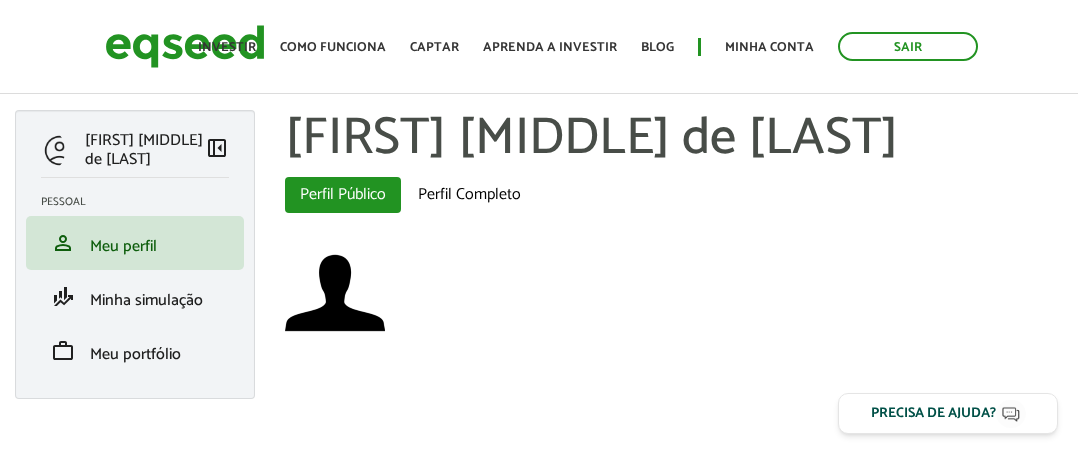 scroll, scrollTop: 0, scrollLeft: 0, axis: both 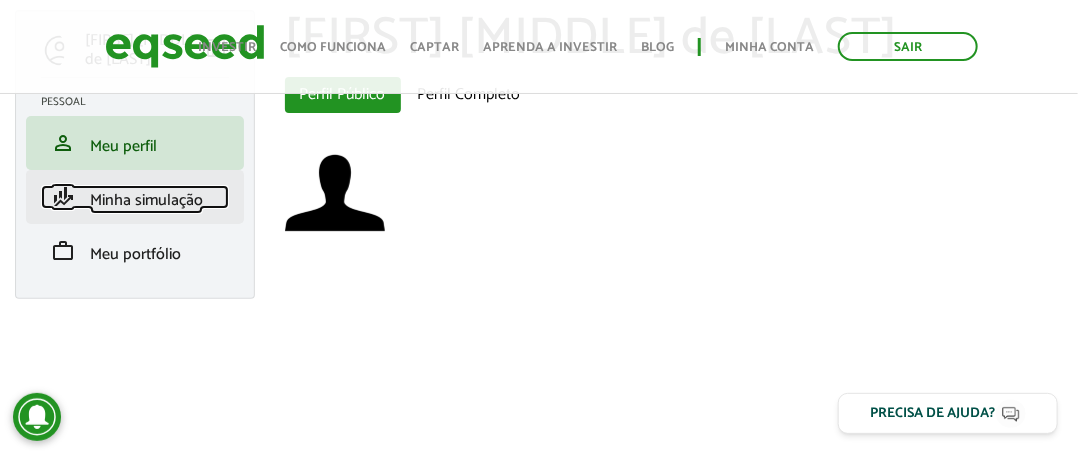 click on "Minha simulação" at bounding box center [146, 200] 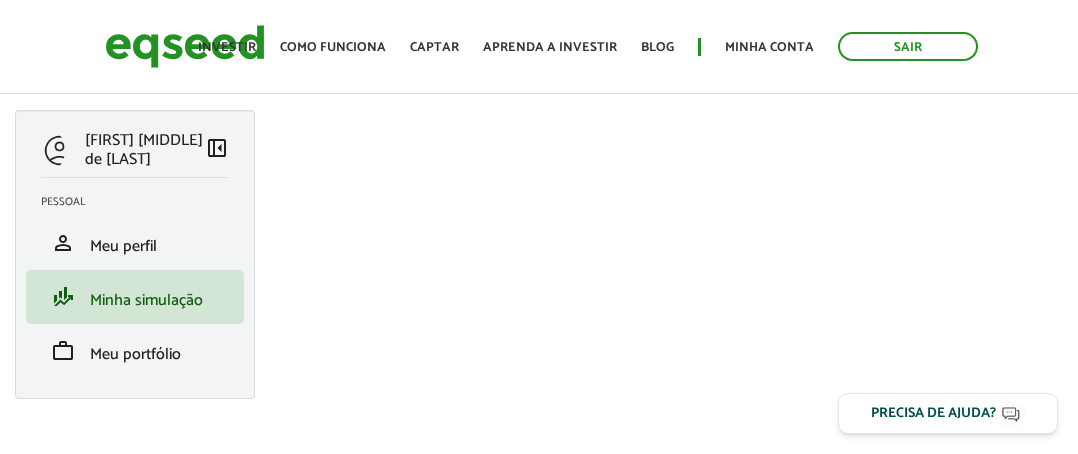 scroll, scrollTop: 0, scrollLeft: 0, axis: both 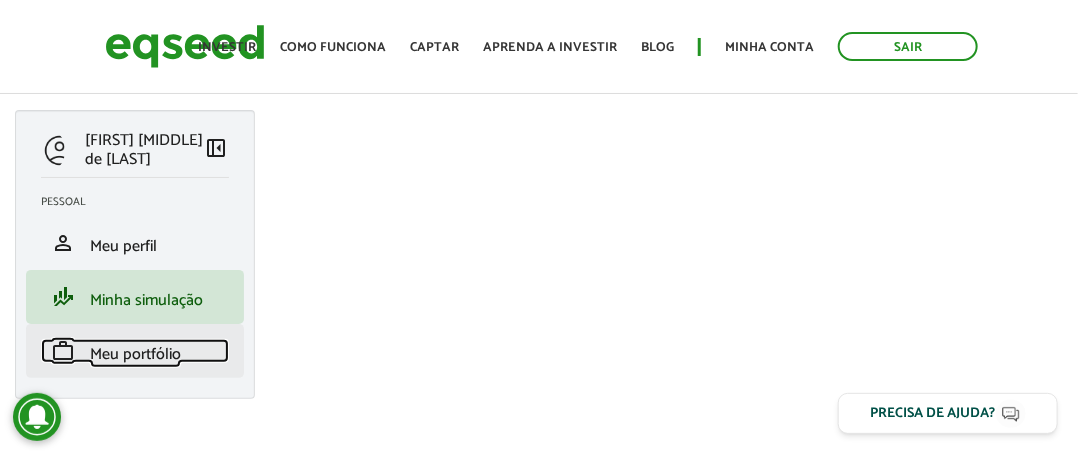 click on "Meu portfólio" at bounding box center [135, 354] 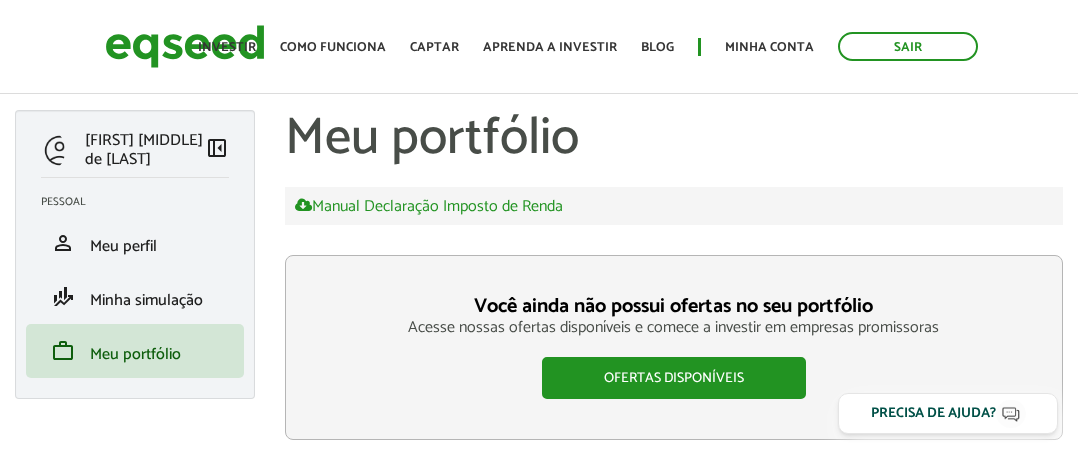scroll, scrollTop: 0, scrollLeft: 0, axis: both 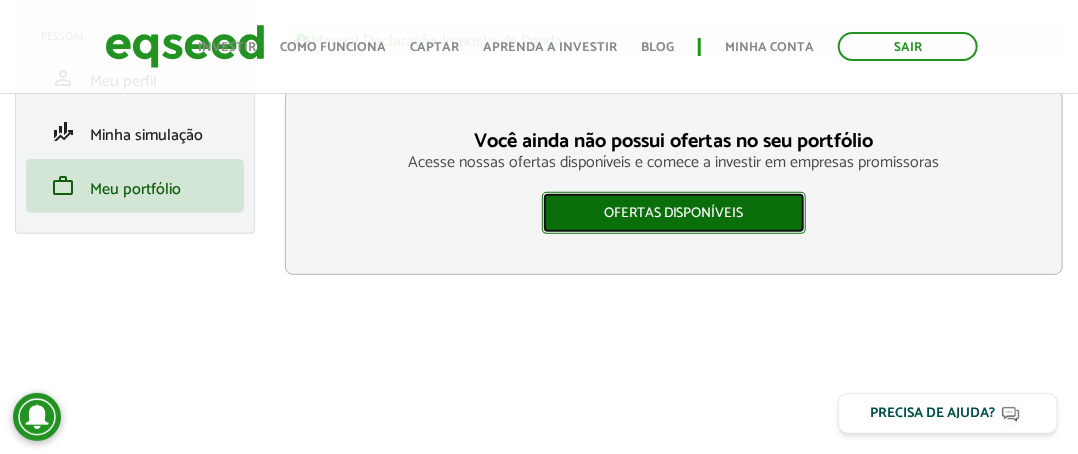 click on "Ofertas disponíveis" at bounding box center (674, 213) 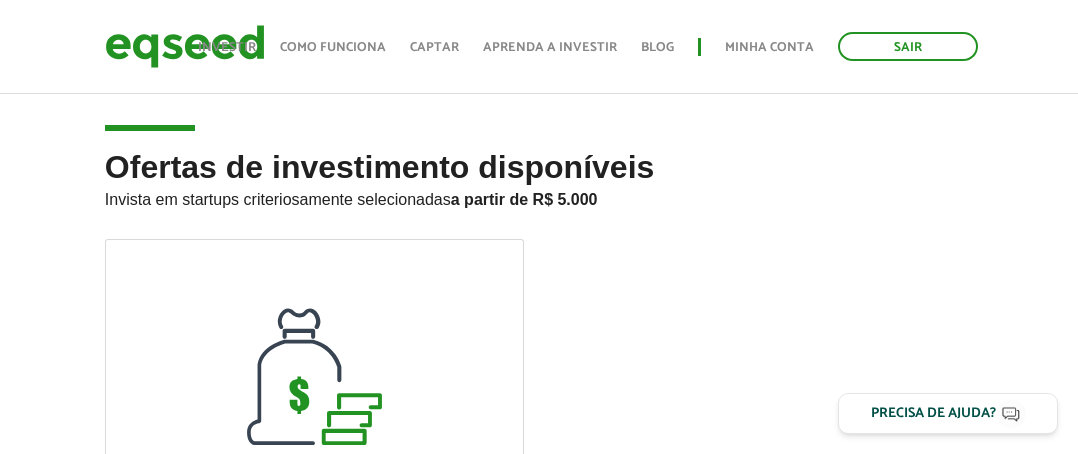 scroll, scrollTop: 200, scrollLeft: 0, axis: vertical 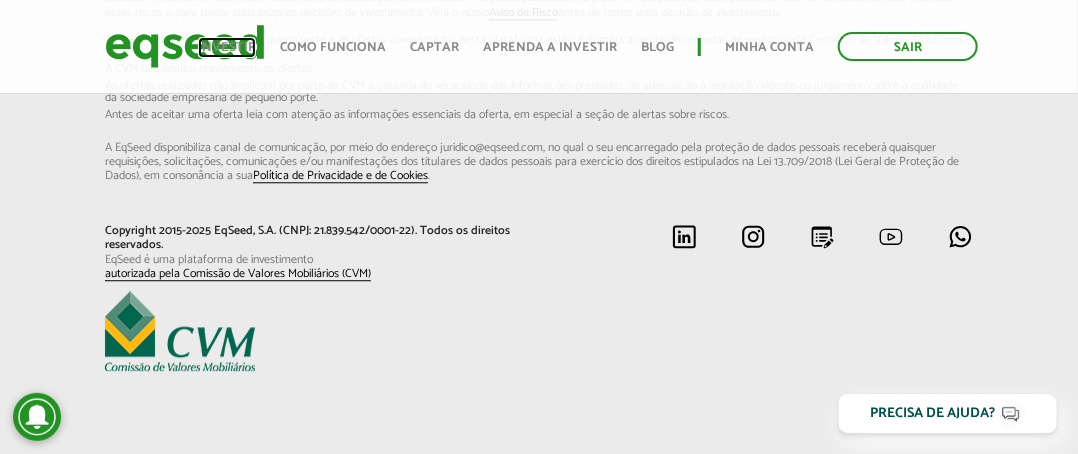 click on "Investir" at bounding box center [227, 47] 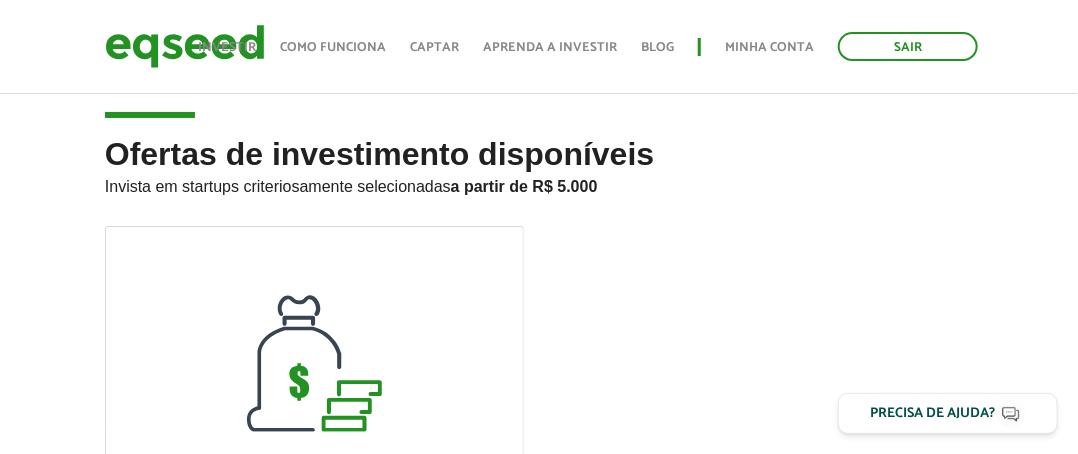 scroll, scrollTop: 300, scrollLeft: 0, axis: vertical 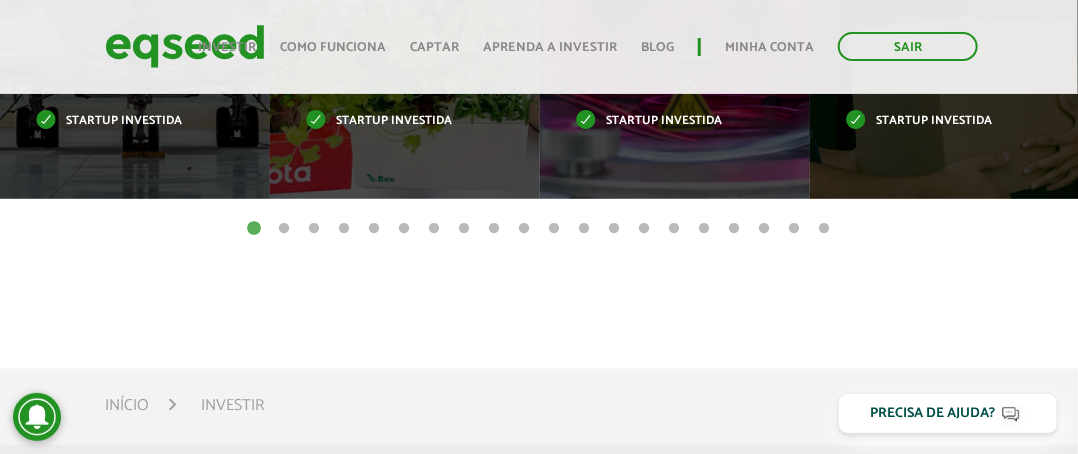 click on "2" at bounding box center [284, 229] 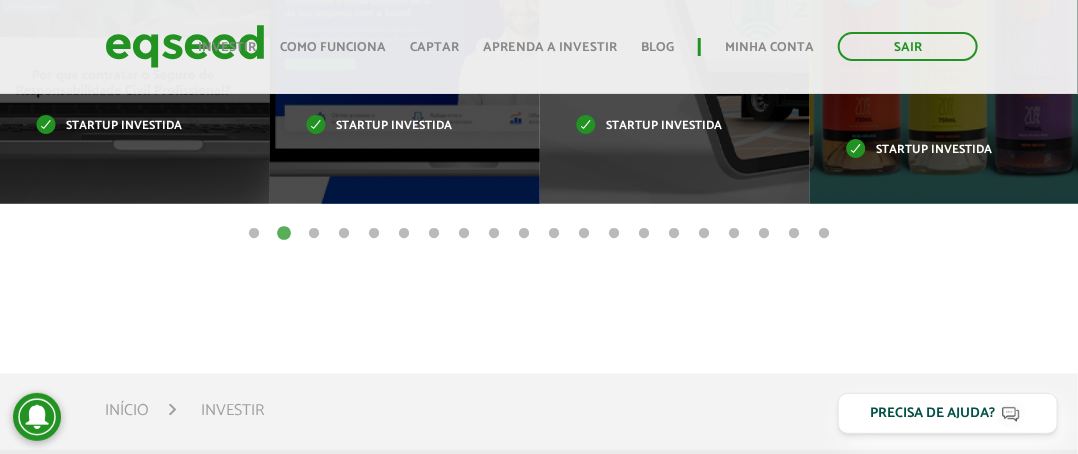 scroll, scrollTop: 1000, scrollLeft: 0, axis: vertical 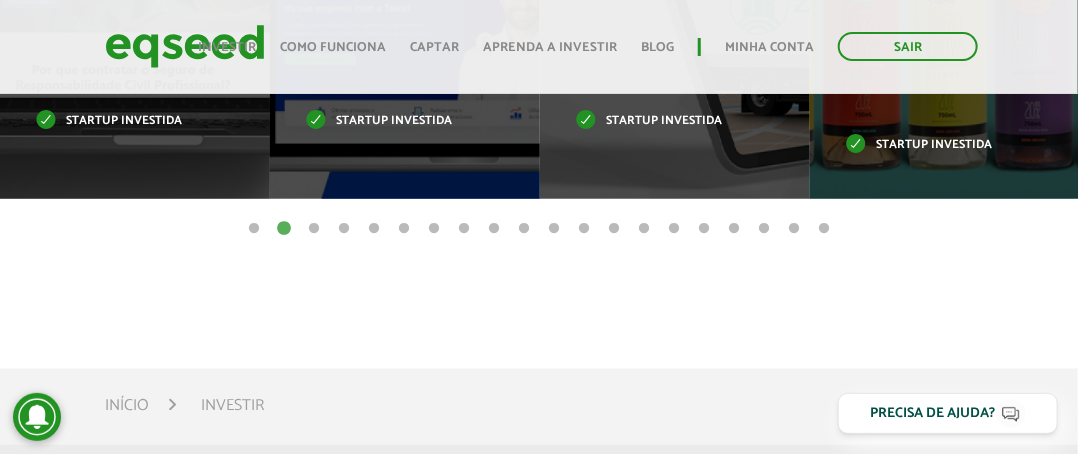 click on "8" at bounding box center (464, 229) 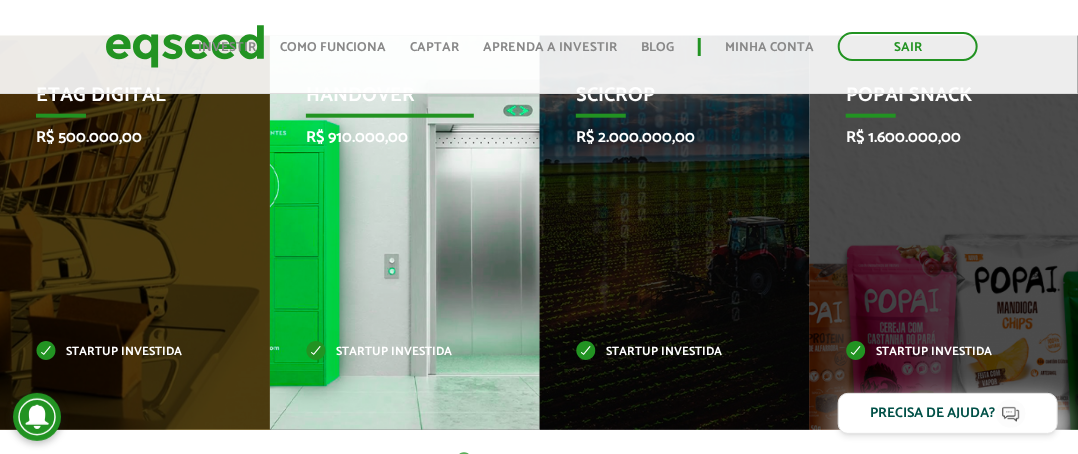 scroll, scrollTop: 1000, scrollLeft: 0, axis: vertical 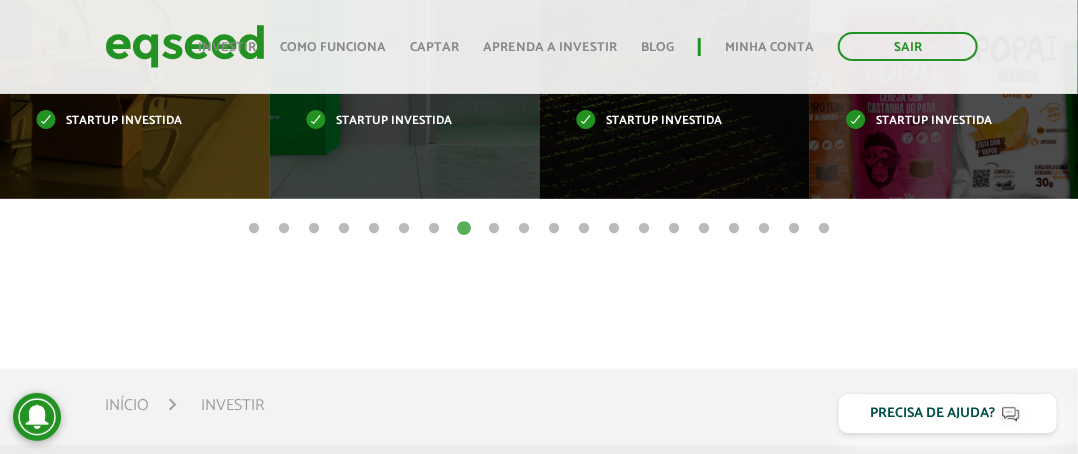 click on "20" at bounding box center (824, 229) 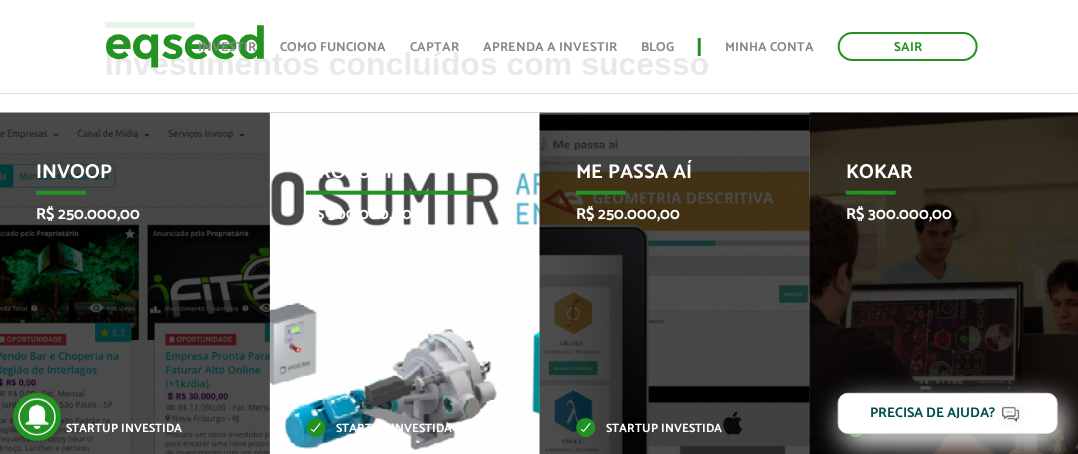 scroll, scrollTop: 900, scrollLeft: 0, axis: vertical 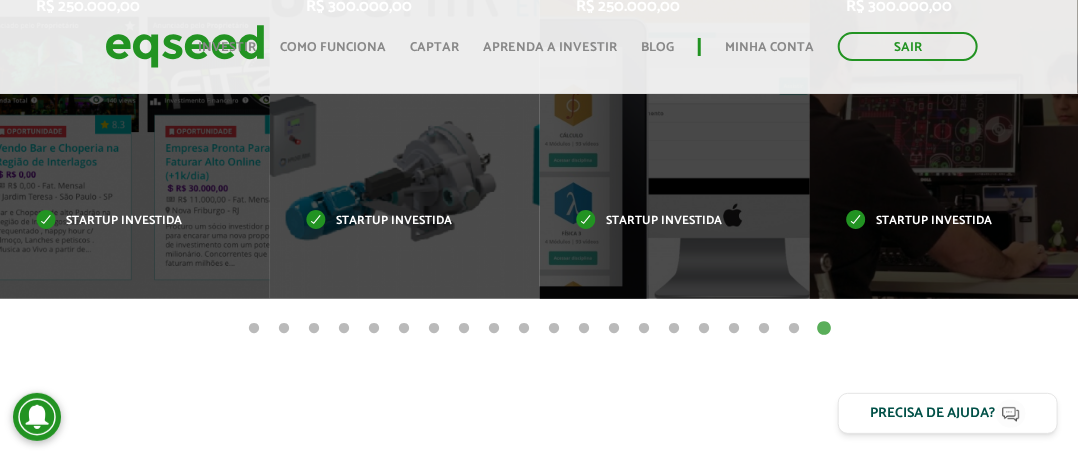 click on "1" at bounding box center (254, 329) 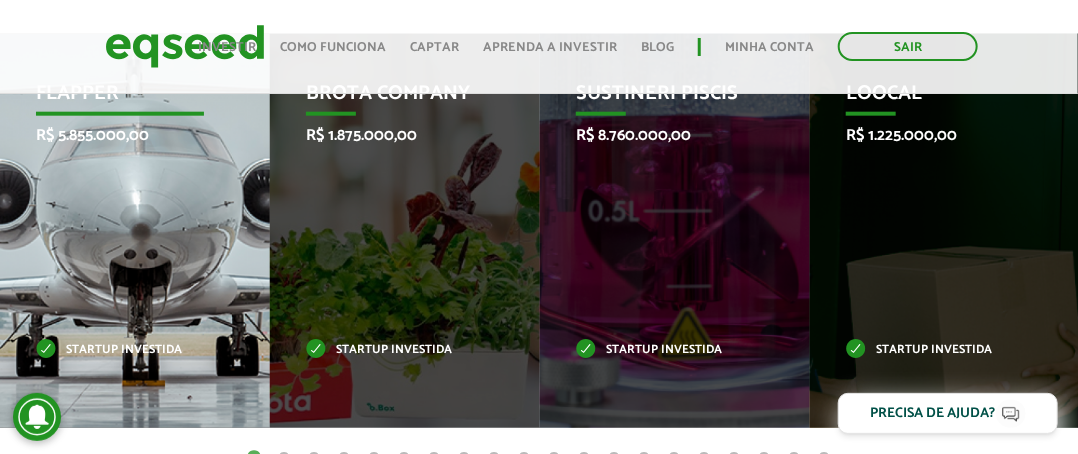 scroll, scrollTop: 800, scrollLeft: 0, axis: vertical 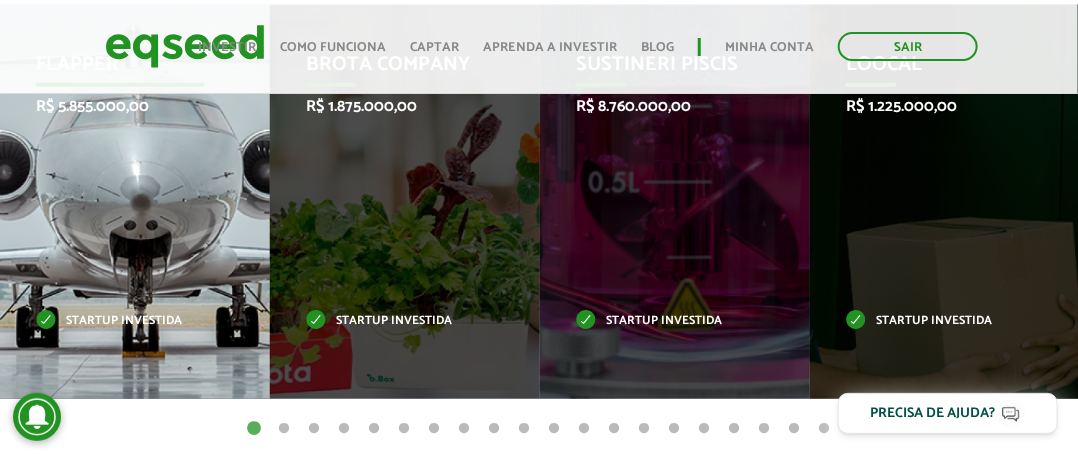 click on "Startup investida" at bounding box center [120, 321] 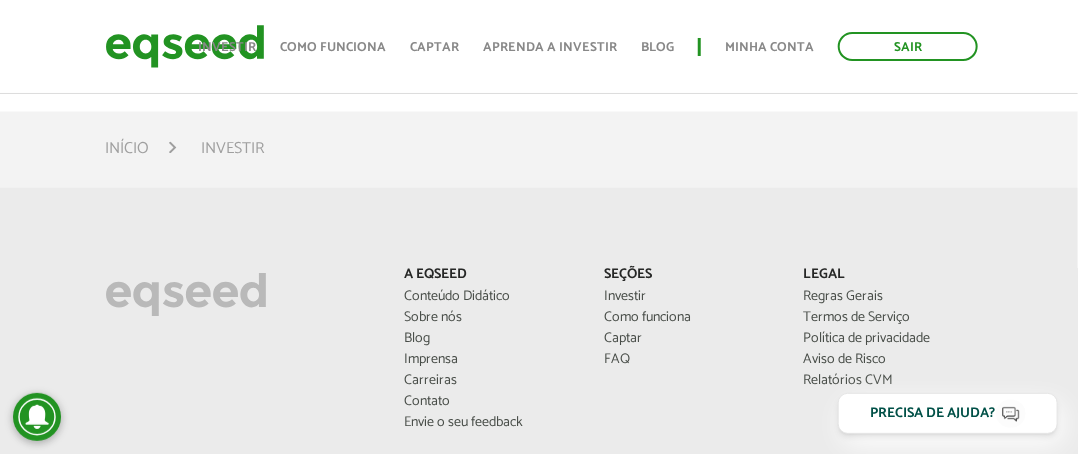 scroll, scrollTop: 1300, scrollLeft: 0, axis: vertical 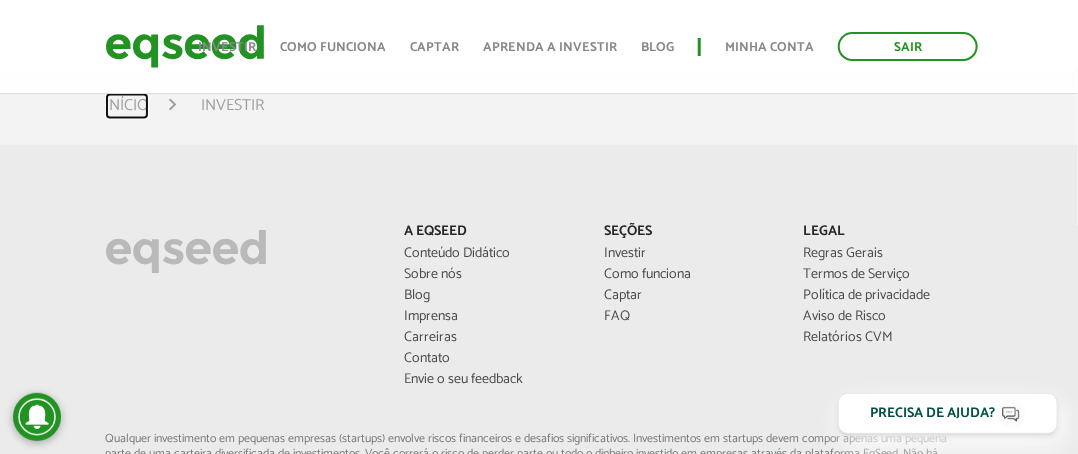 click on "Início" at bounding box center [127, 107] 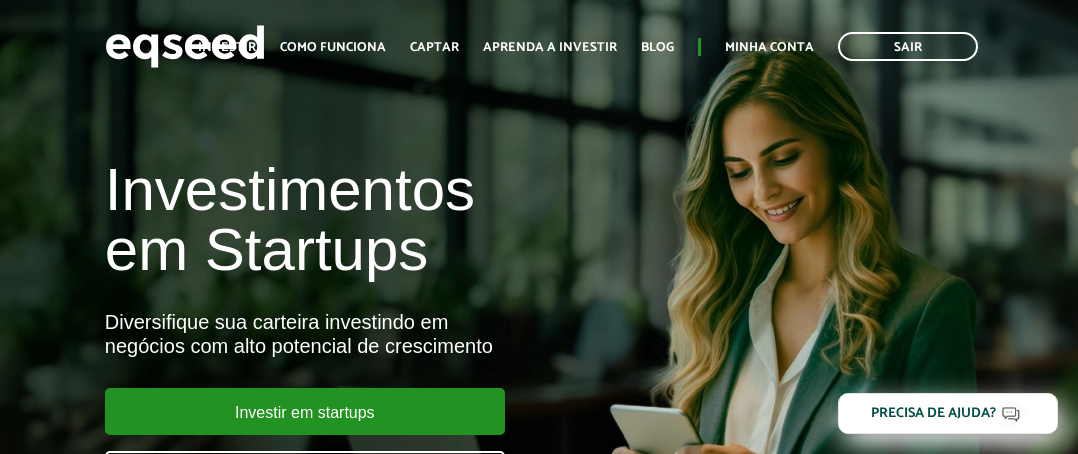scroll, scrollTop: 0, scrollLeft: 0, axis: both 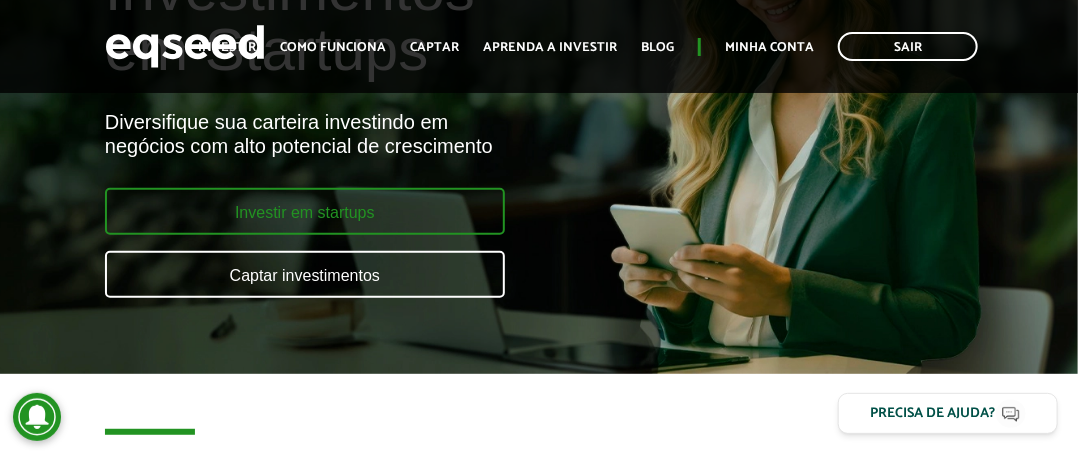 click on "Investir em startups" at bounding box center (305, 211) 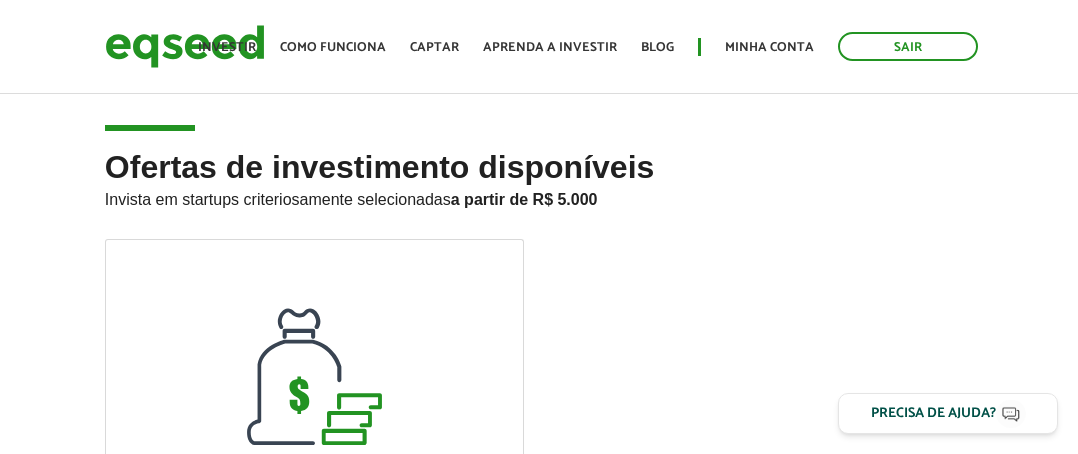 scroll, scrollTop: 0, scrollLeft: 0, axis: both 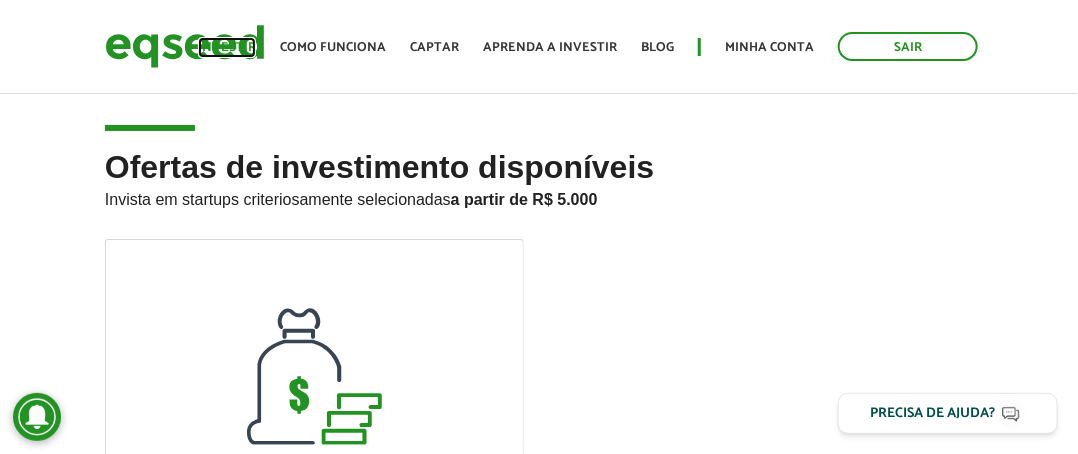 click on "Investir" at bounding box center [227, 47] 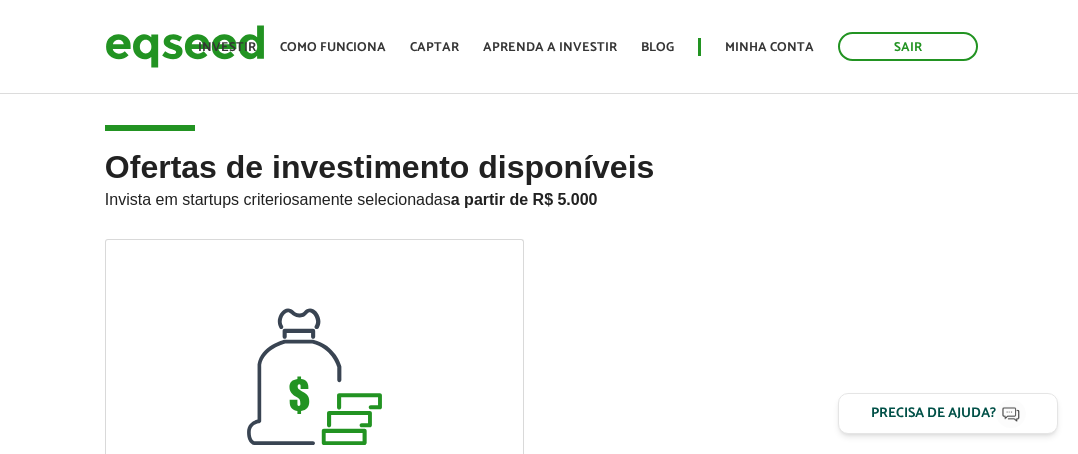 scroll, scrollTop: 0, scrollLeft: 0, axis: both 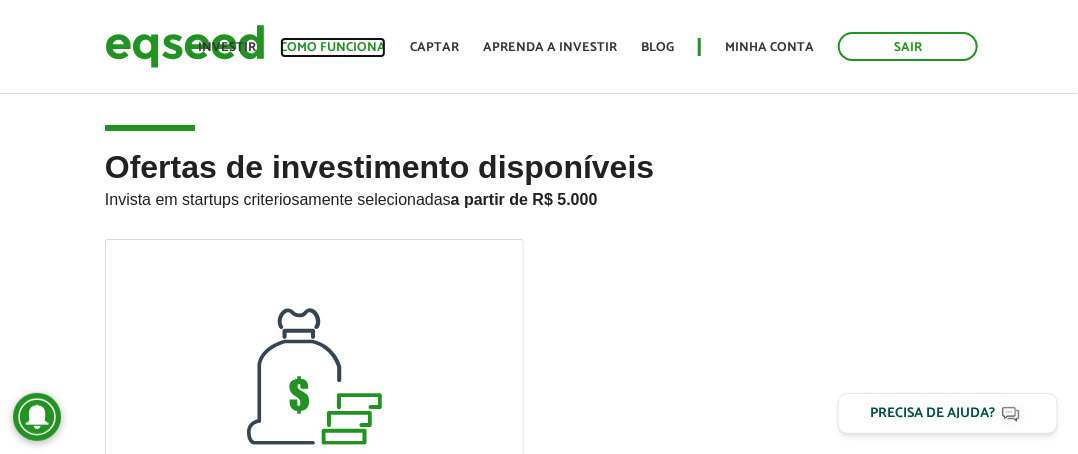 click on "Como funciona" at bounding box center (333, 47) 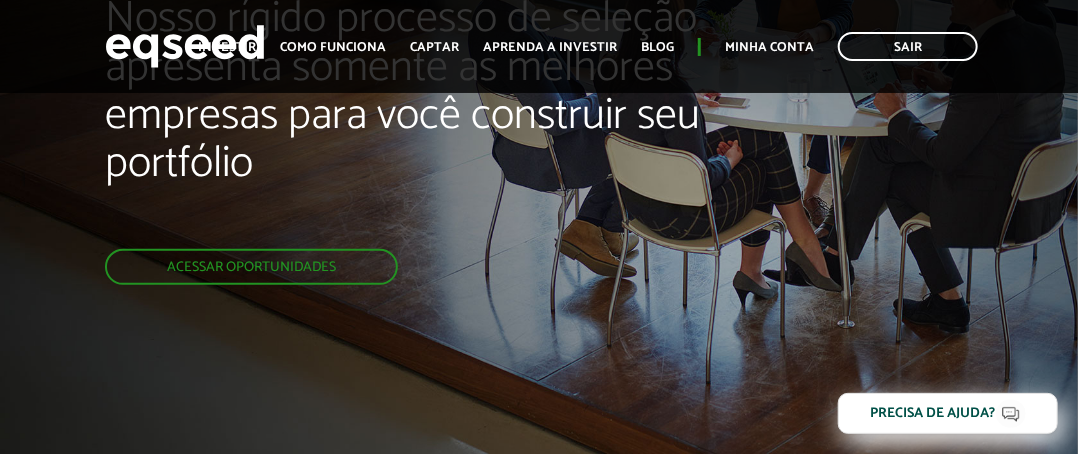 scroll, scrollTop: 200, scrollLeft: 0, axis: vertical 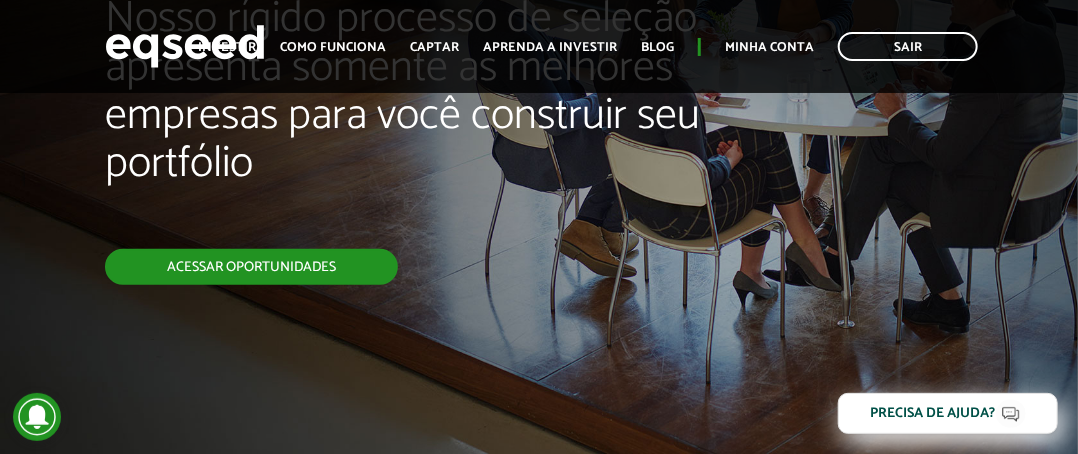 click on "Acessar oportunidades" at bounding box center [251, 267] 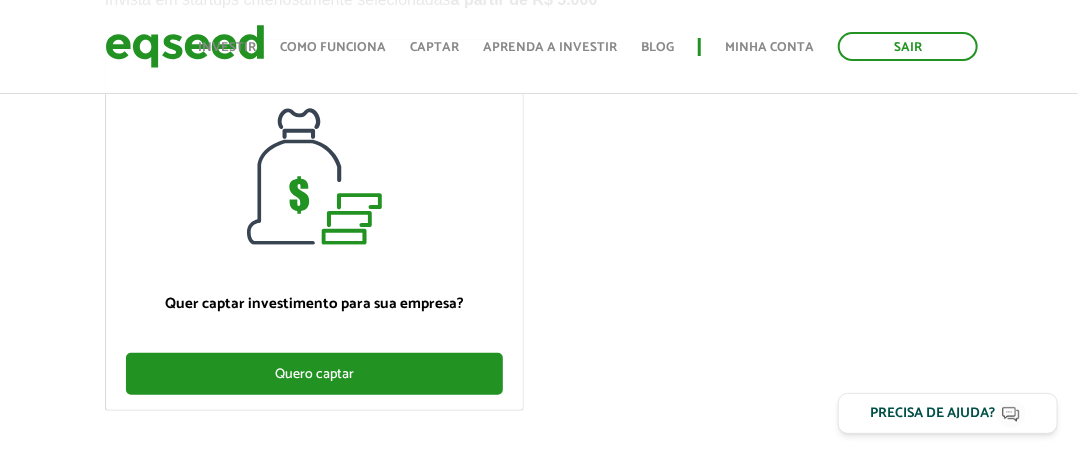 scroll, scrollTop: 364, scrollLeft: 0, axis: vertical 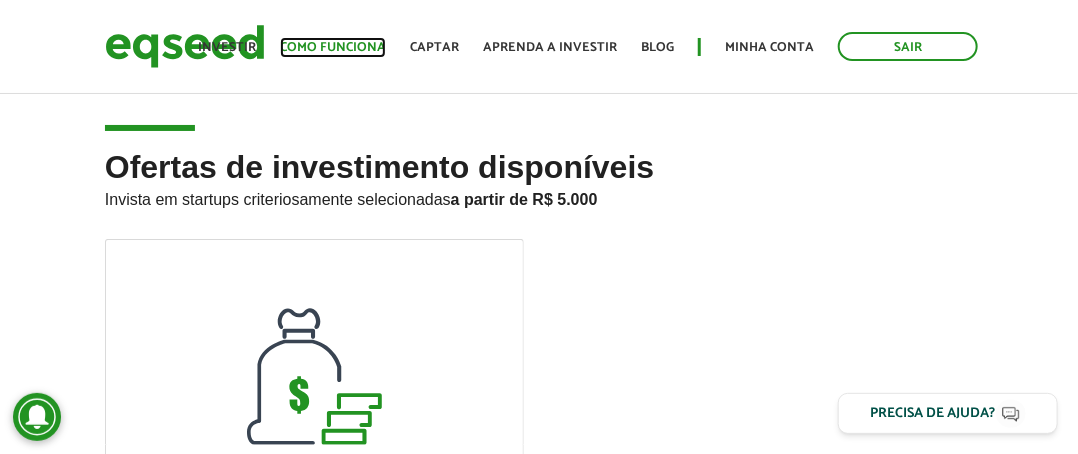click on "Como funciona" at bounding box center [333, 47] 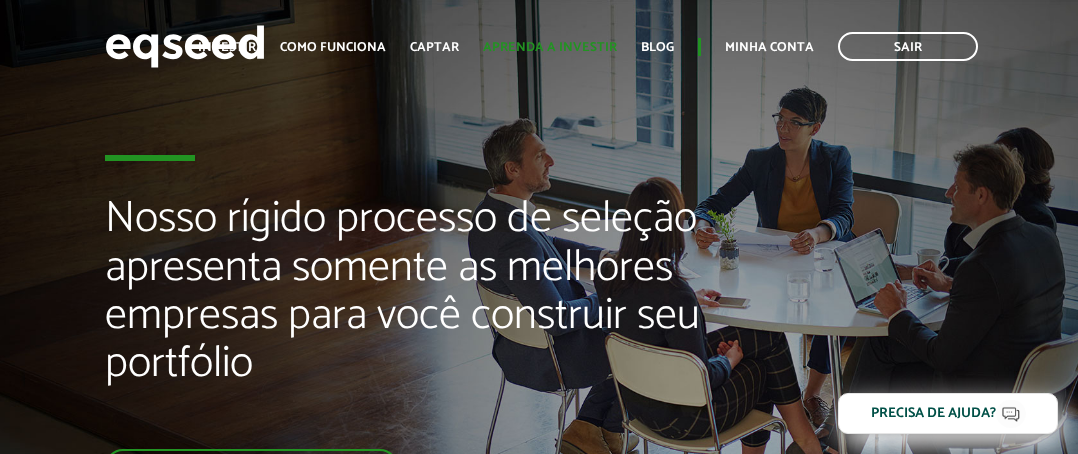 scroll, scrollTop: 0, scrollLeft: 0, axis: both 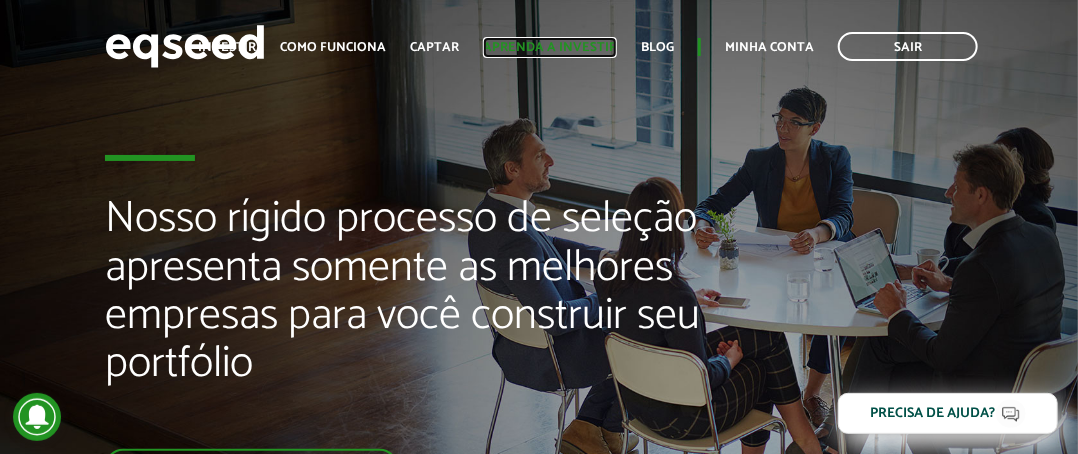 click on "Aprenda a investir" at bounding box center [550, 47] 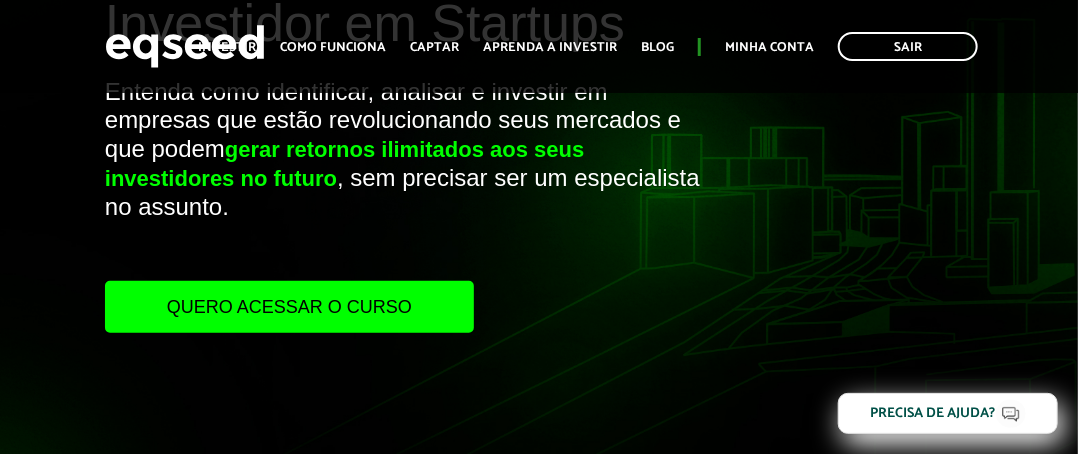 scroll, scrollTop: 0, scrollLeft: 0, axis: both 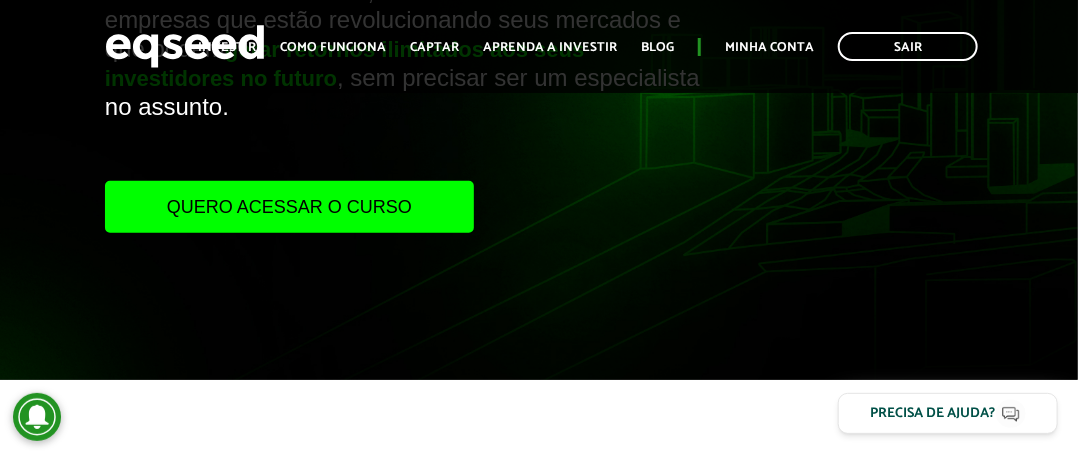 click on "Quero acessar o curso" at bounding box center (289, 207) 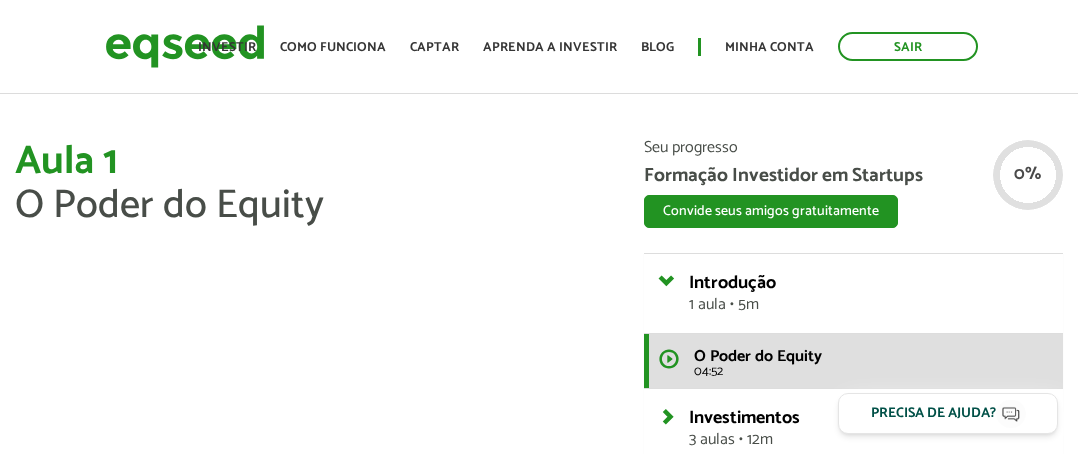 scroll, scrollTop: 0, scrollLeft: 0, axis: both 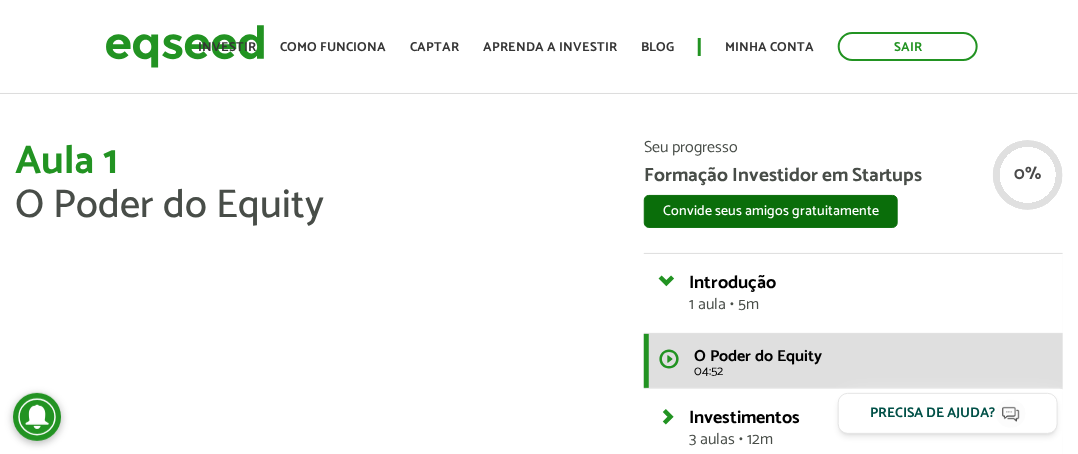 click on "Convide seus amigos gratuitamente" at bounding box center [771, 211] 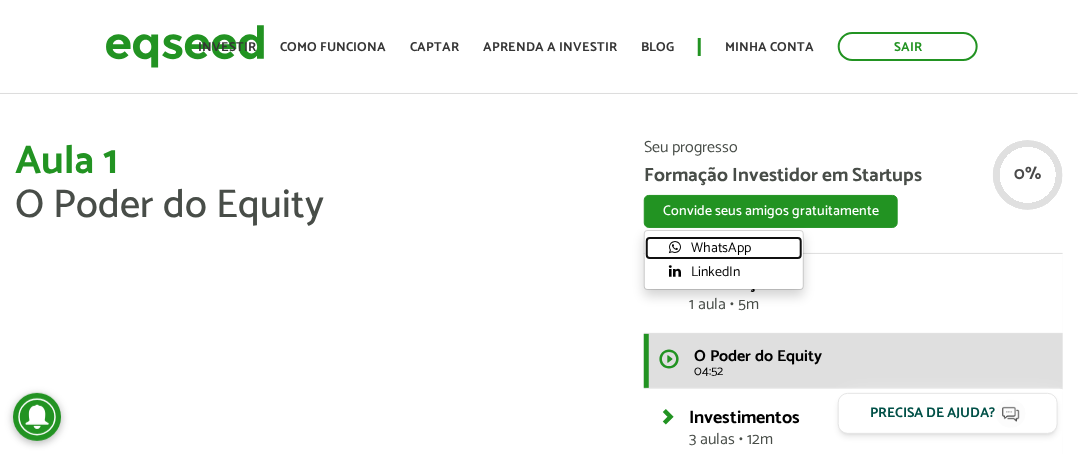 click on "WhatsApp" at bounding box center (724, 248) 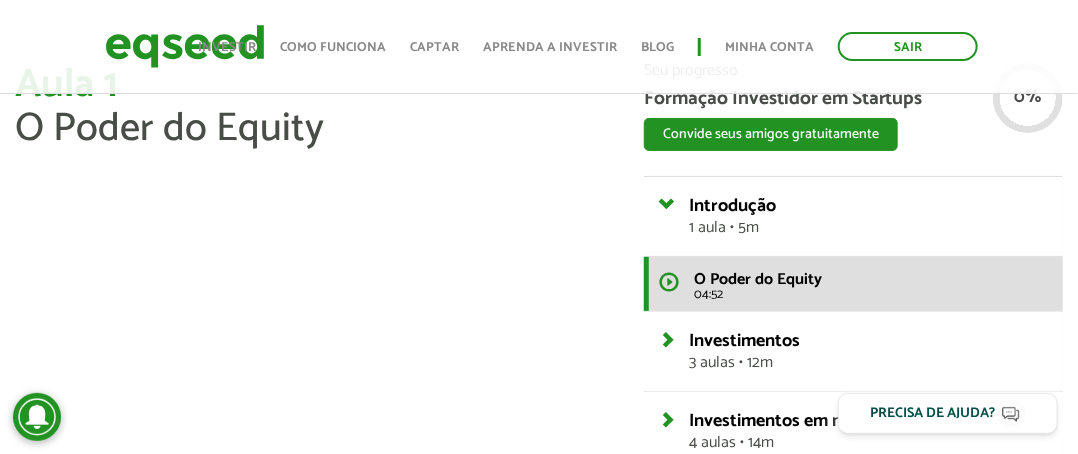 scroll, scrollTop: 0, scrollLeft: 0, axis: both 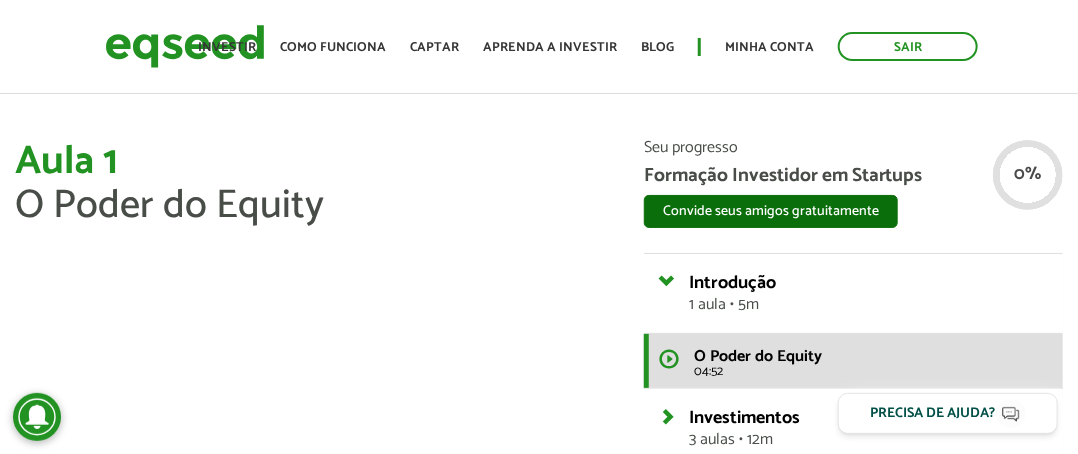 drag, startPoint x: 766, startPoint y: 211, endPoint x: 756, endPoint y: 219, distance: 12.806249 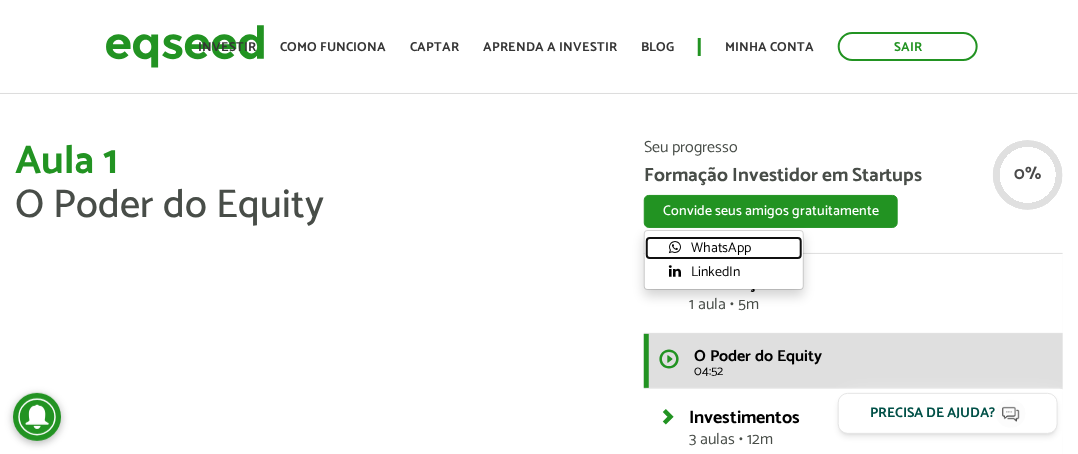 click on "WhatsApp" at bounding box center (724, 248) 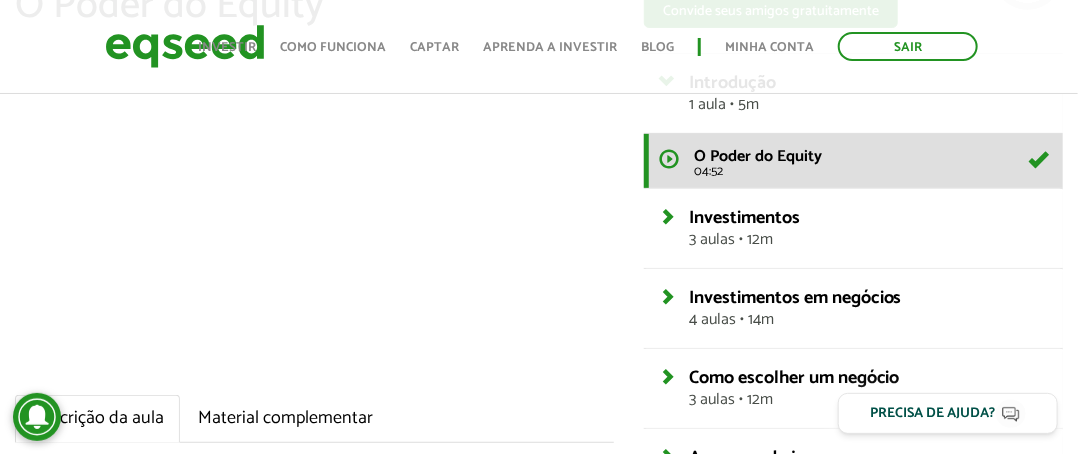 scroll, scrollTop: 300, scrollLeft: 0, axis: vertical 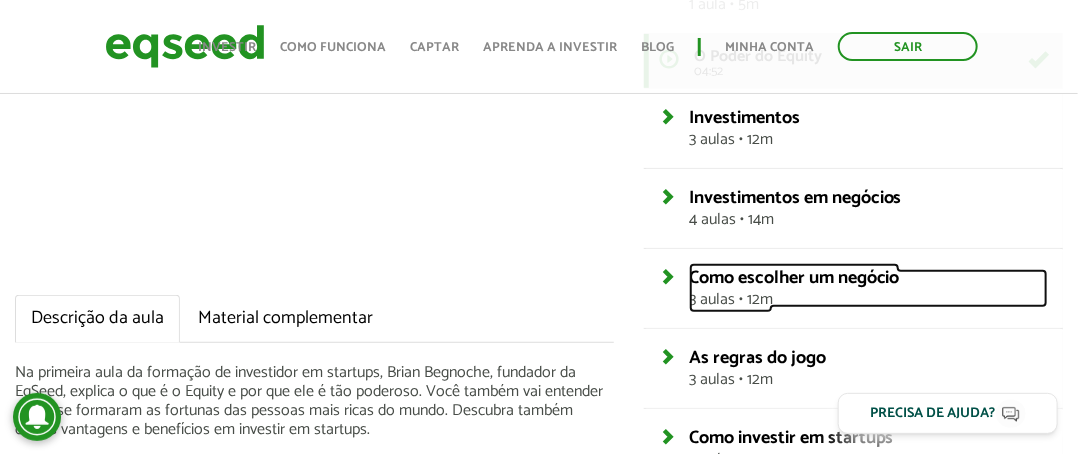 click on "Como escolher um negócio" at bounding box center [794, 278] 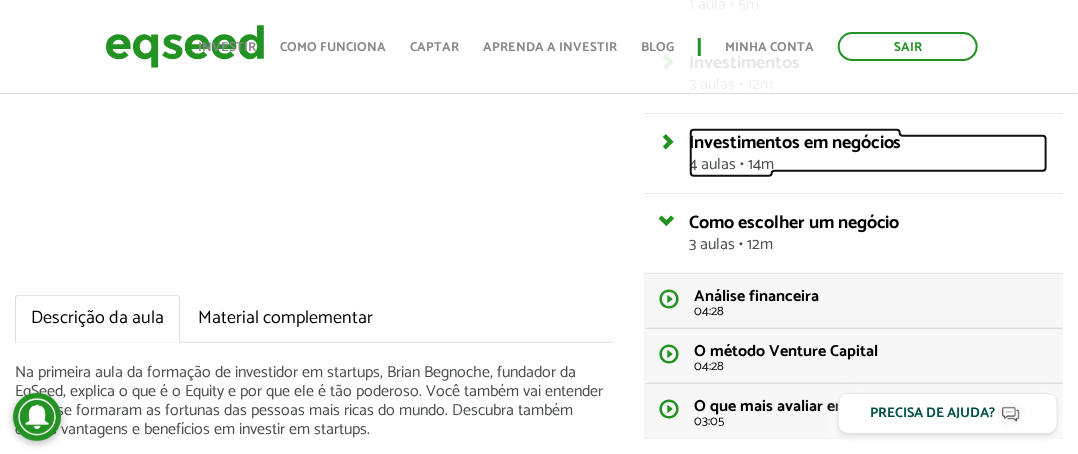 click on "Investimentos em negócios" at bounding box center [795, 143] 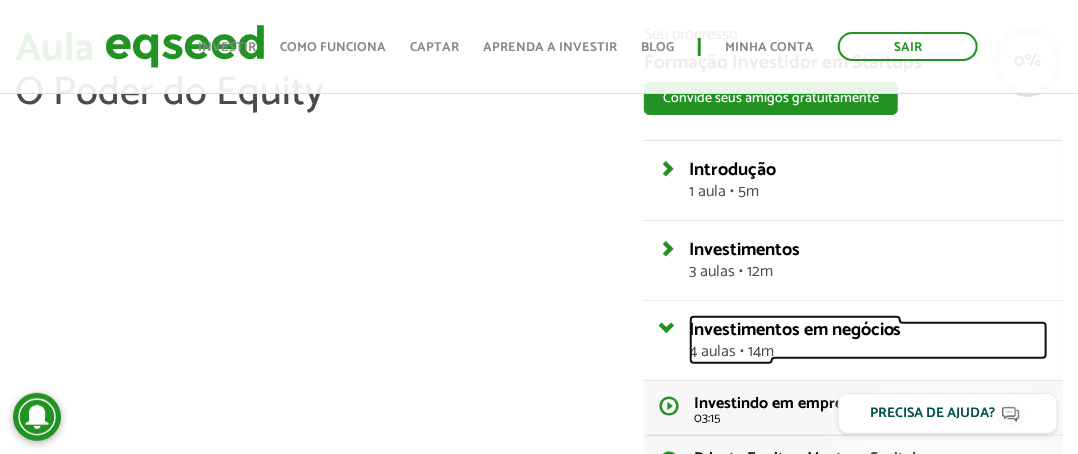 scroll, scrollTop: 0, scrollLeft: 0, axis: both 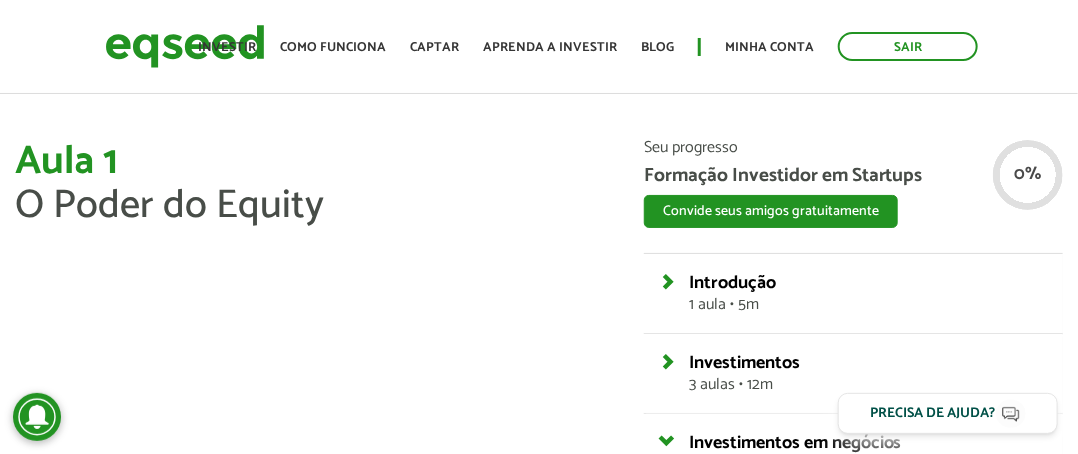 click on "Formação Investidor em Startups" at bounding box center (853, 175) 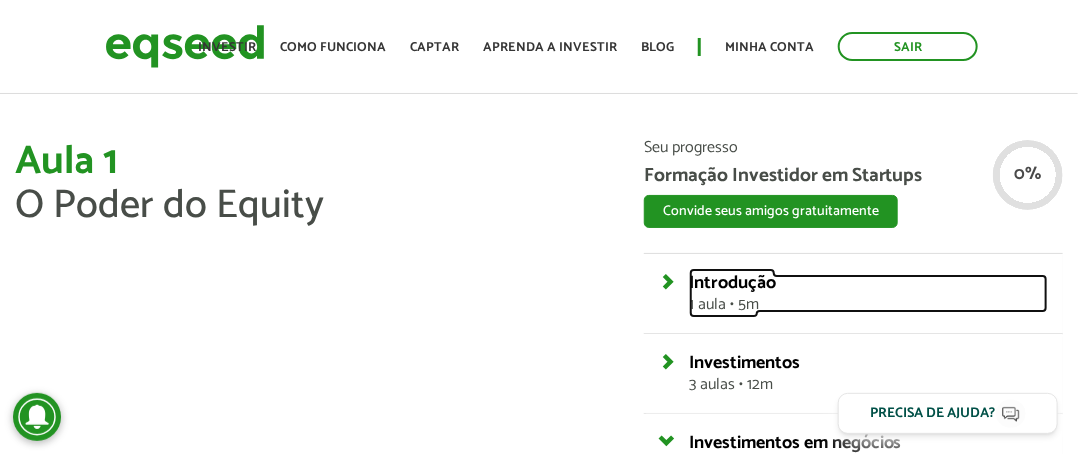 click on "Introdução" at bounding box center [732, 283] 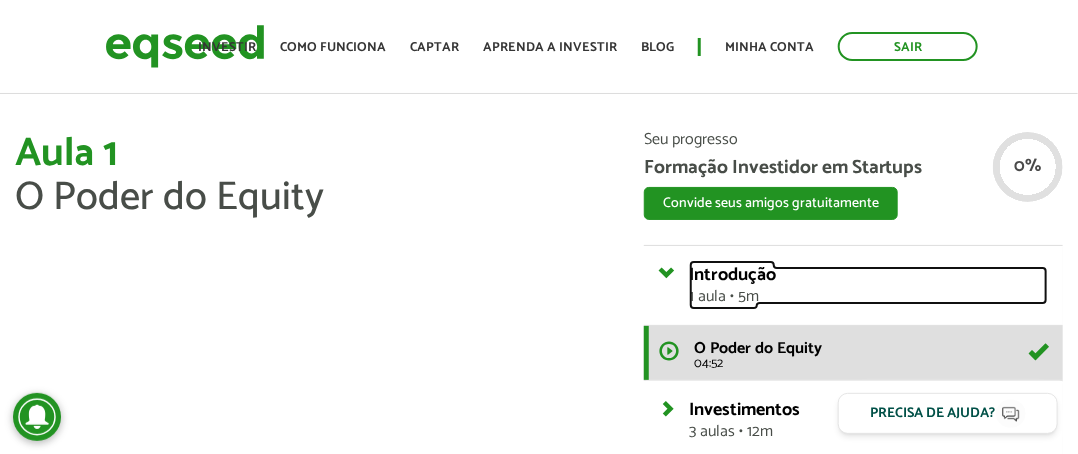 scroll, scrollTop: 100, scrollLeft: 0, axis: vertical 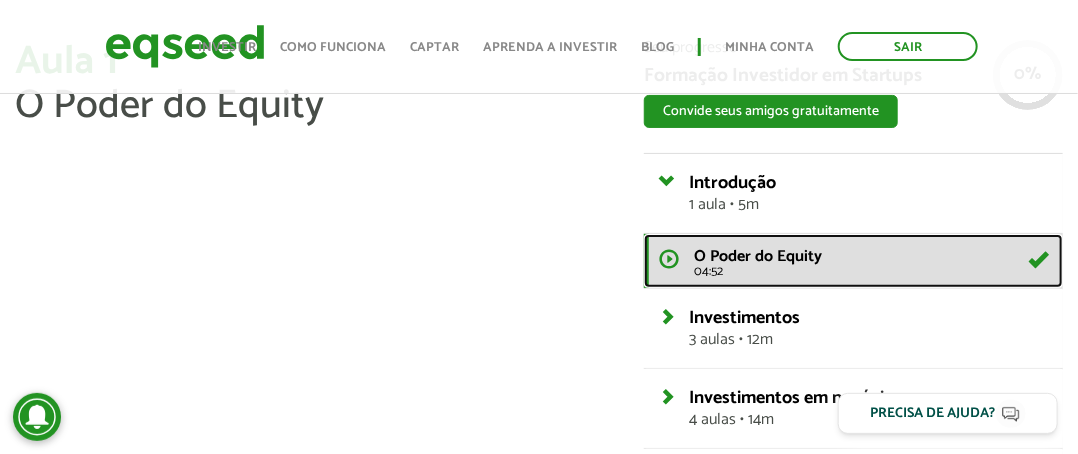 click on "04:52" at bounding box center [871, 271] 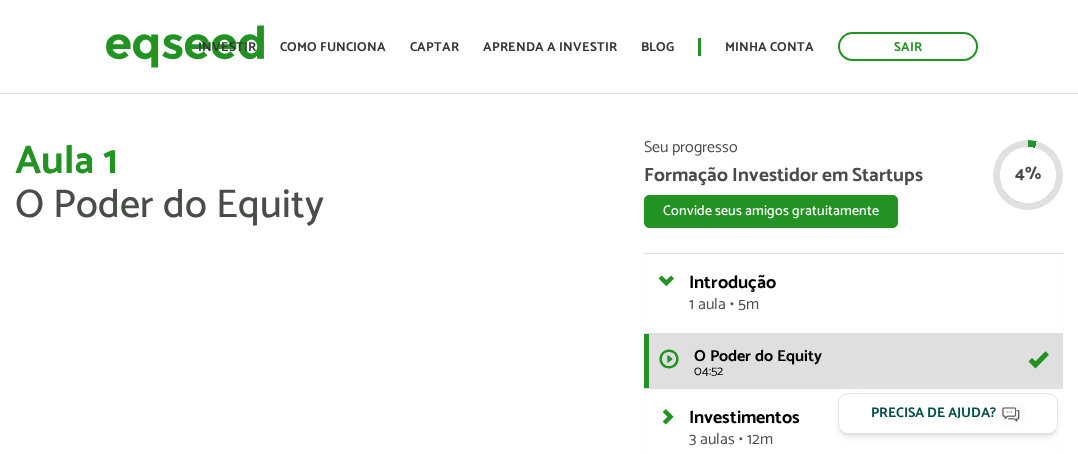 scroll, scrollTop: 0, scrollLeft: 0, axis: both 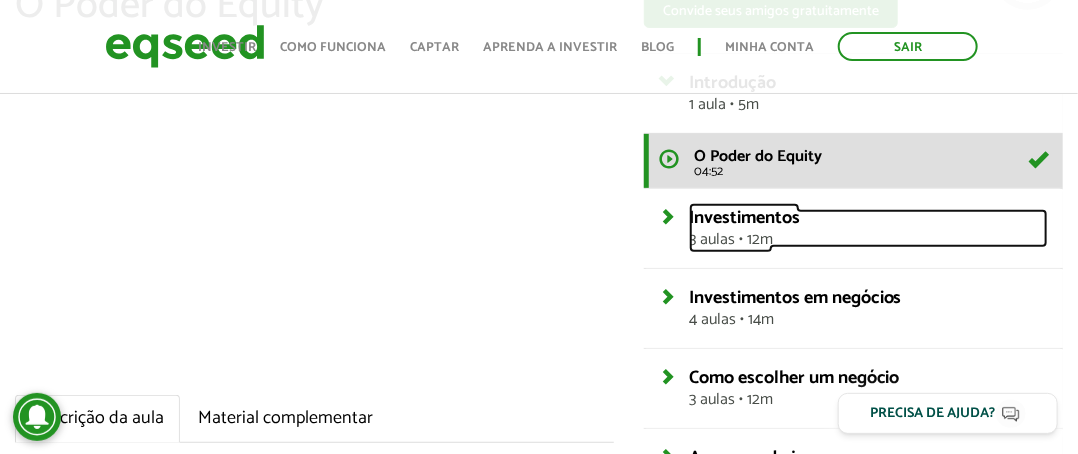 click on "Investimentos" at bounding box center (744, 218) 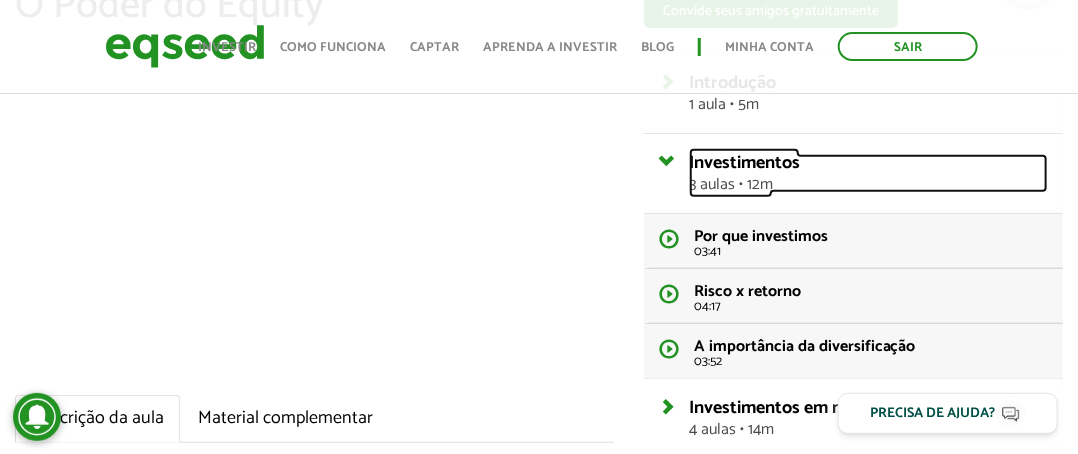 click on "3 aulas • 12m" at bounding box center [868, 185] 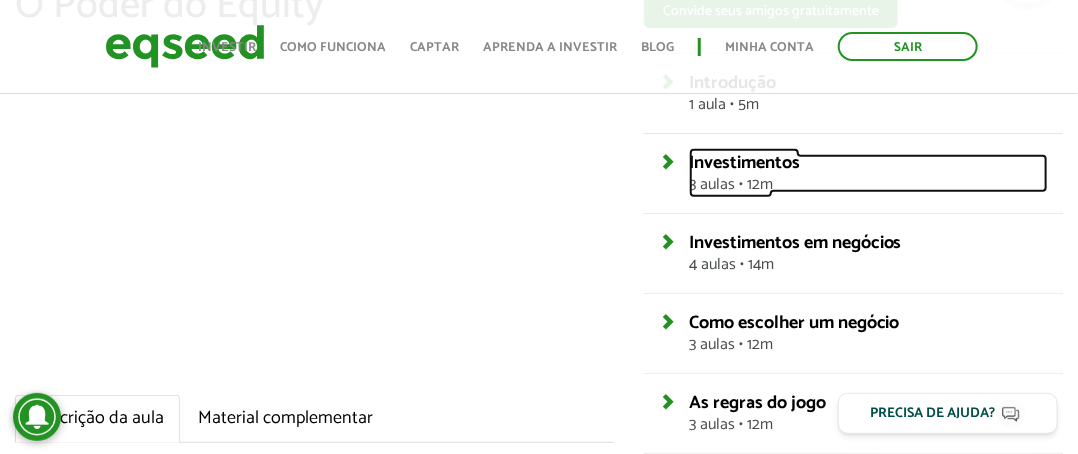 click on "Investimentos 3 aulas • 12m" at bounding box center [868, 173] 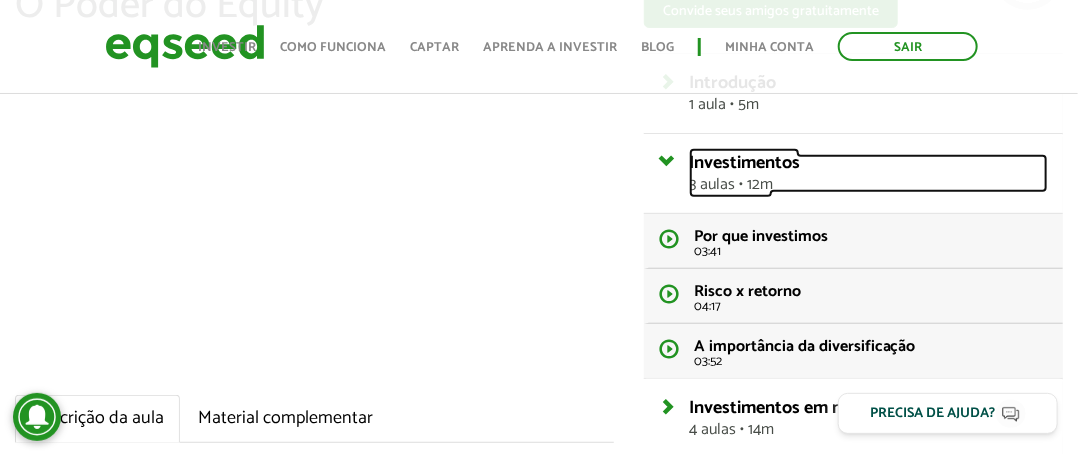 click on "Investimentos 3 aulas • 12m" at bounding box center [868, 173] 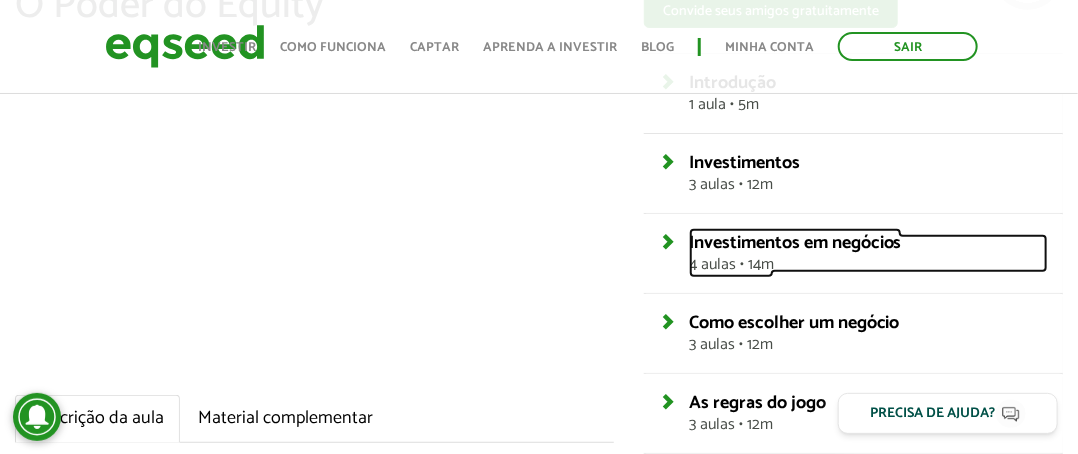click on "Investimentos em negócios 4 aulas • 14m" at bounding box center (868, 253) 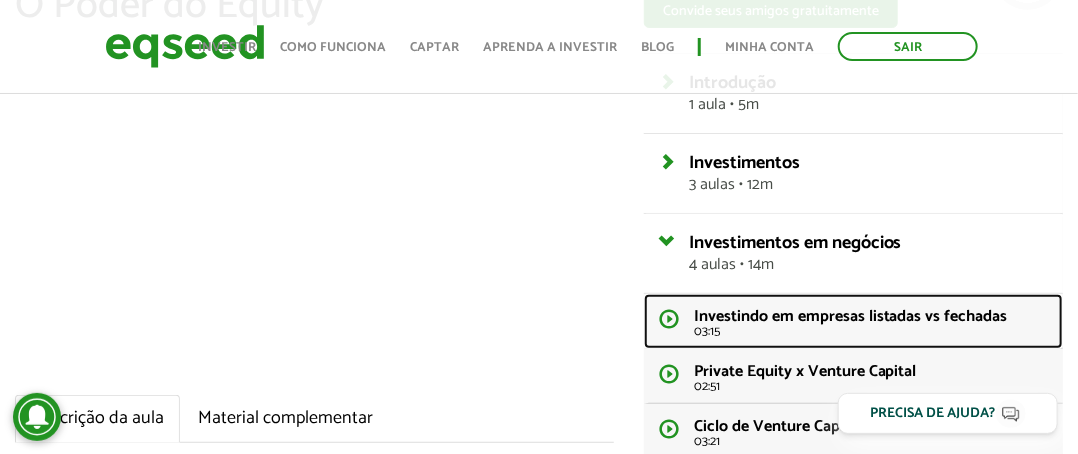 click on "Investindo em empresas listadas vs fechadas   03:15" at bounding box center [853, 321] 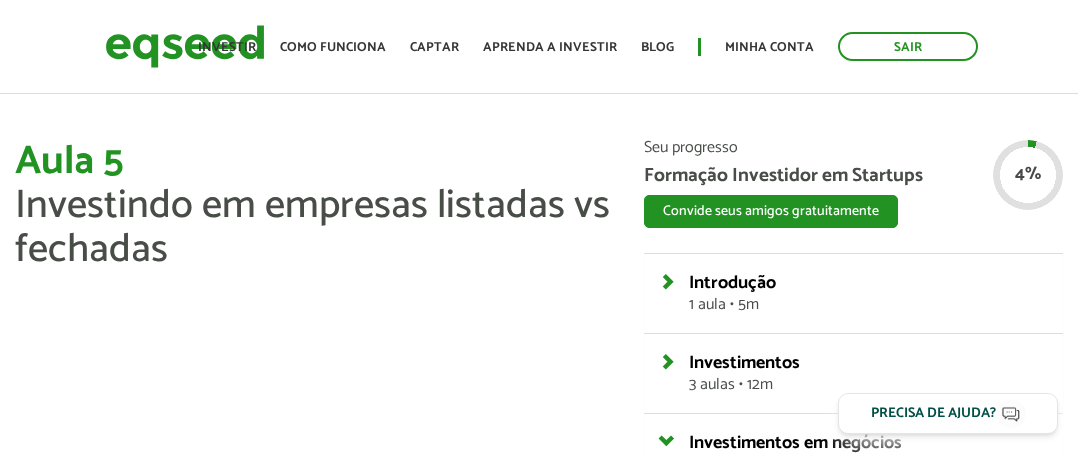scroll, scrollTop: 0, scrollLeft: 0, axis: both 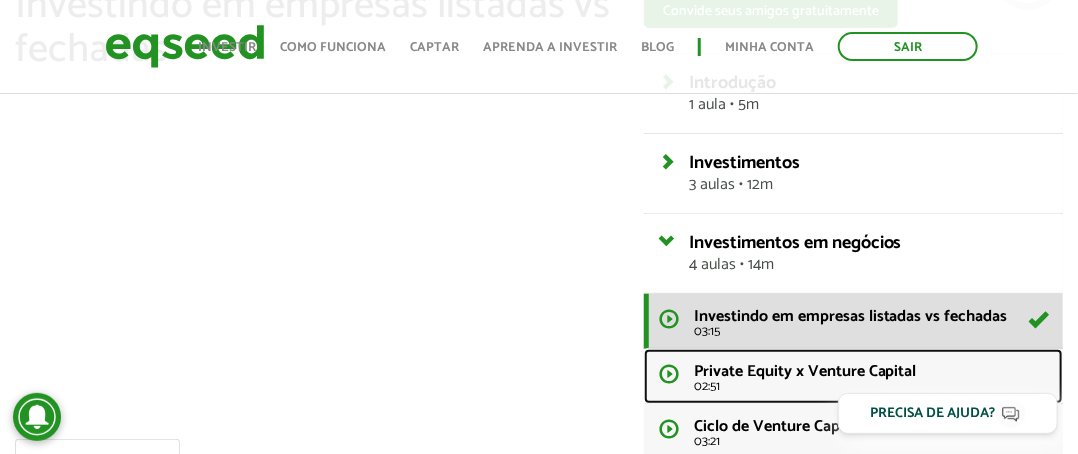 click on "Private Equity x Venture Capital   02:51" at bounding box center (853, 376) 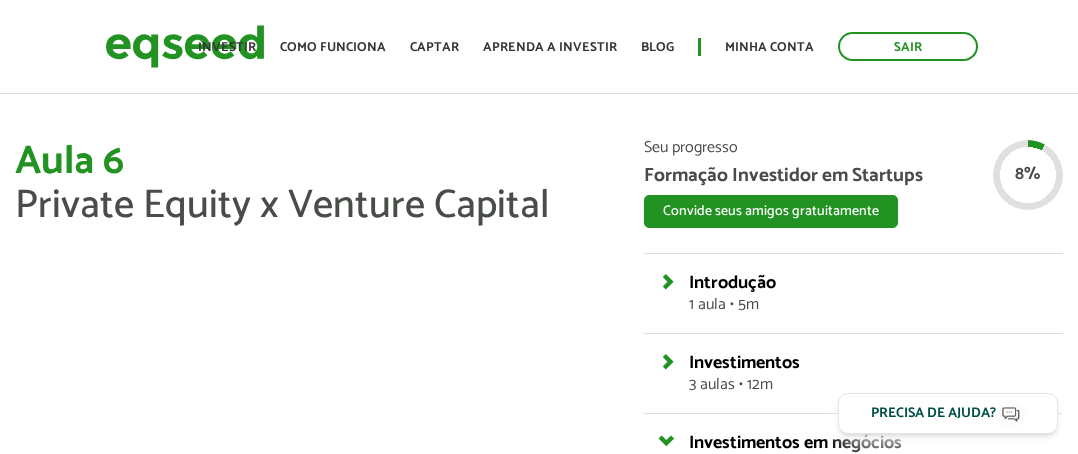 scroll, scrollTop: 0, scrollLeft: 0, axis: both 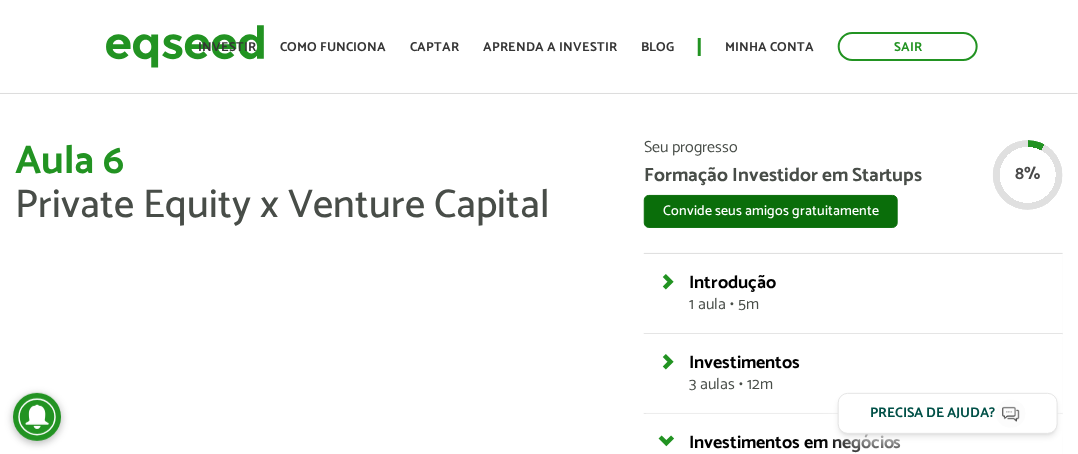 click on "Convide seus amigos gratuitamente" at bounding box center (771, 211) 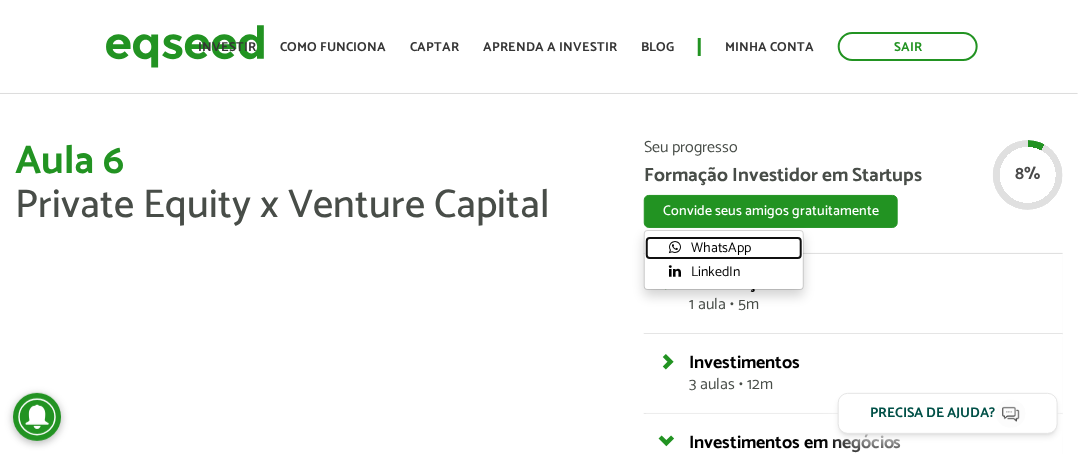 click on "WhatsApp" at bounding box center [724, 248] 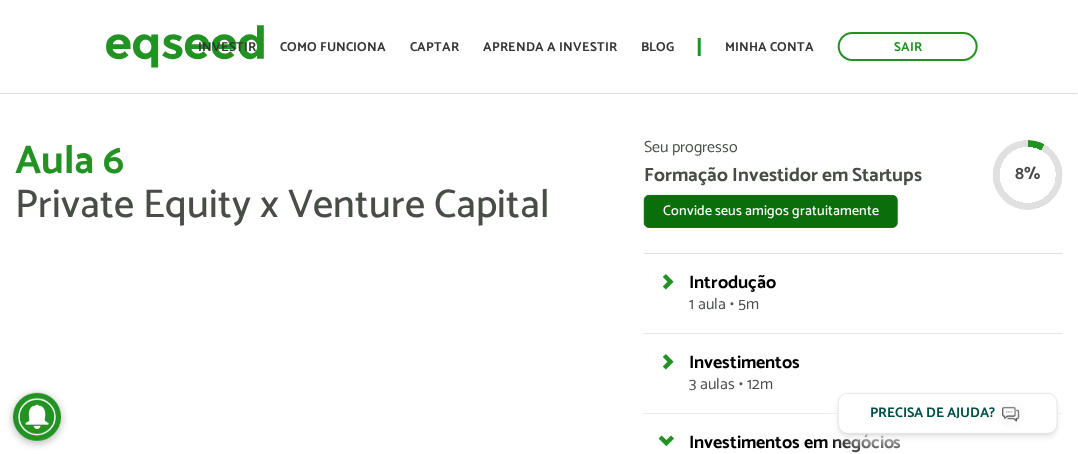 click on "Convide seus amigos gratuitamente" at bounding box center [771, 211] 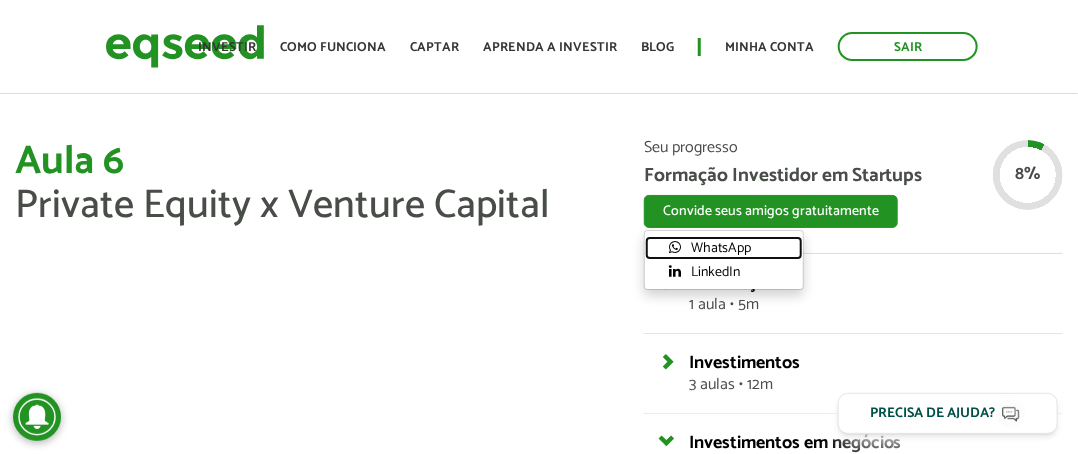 click on "WhatsApp" at bounding box center (724, 248) 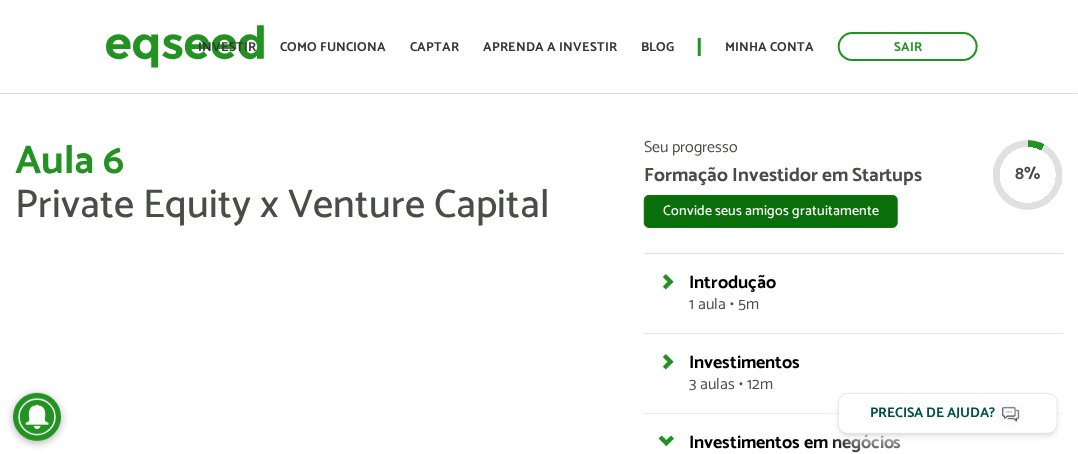 click on "Convide seus amigos gratuitamente" at bounding box center (771, 211) 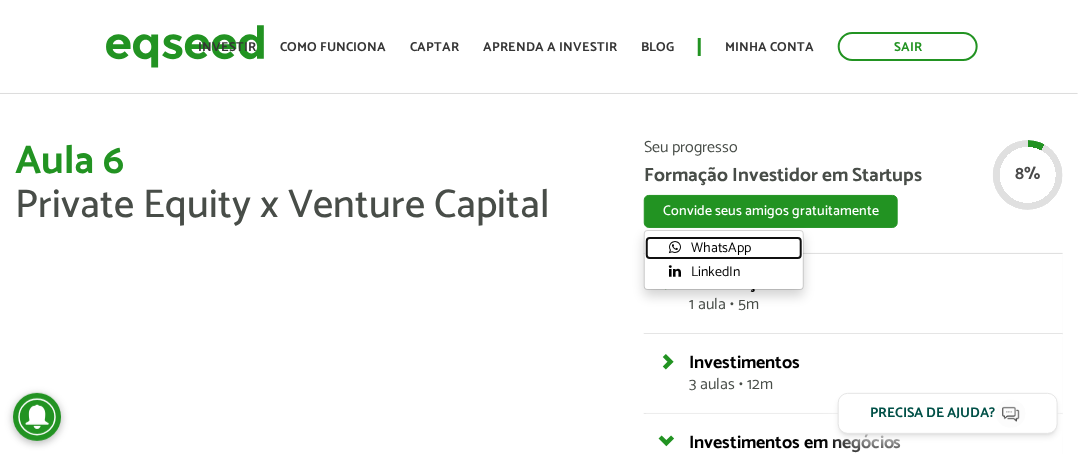 click on "WhatsApp" at bounding box center [724, 248] 